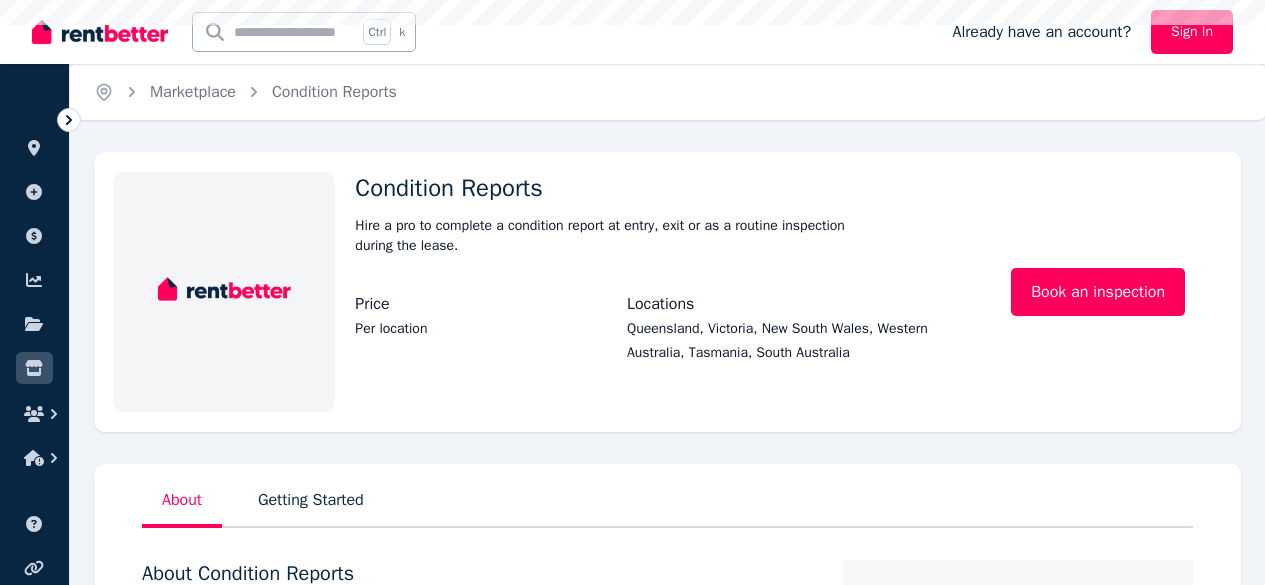 scroll, scrollTop: 0, scrollLeft: 0, axis: both 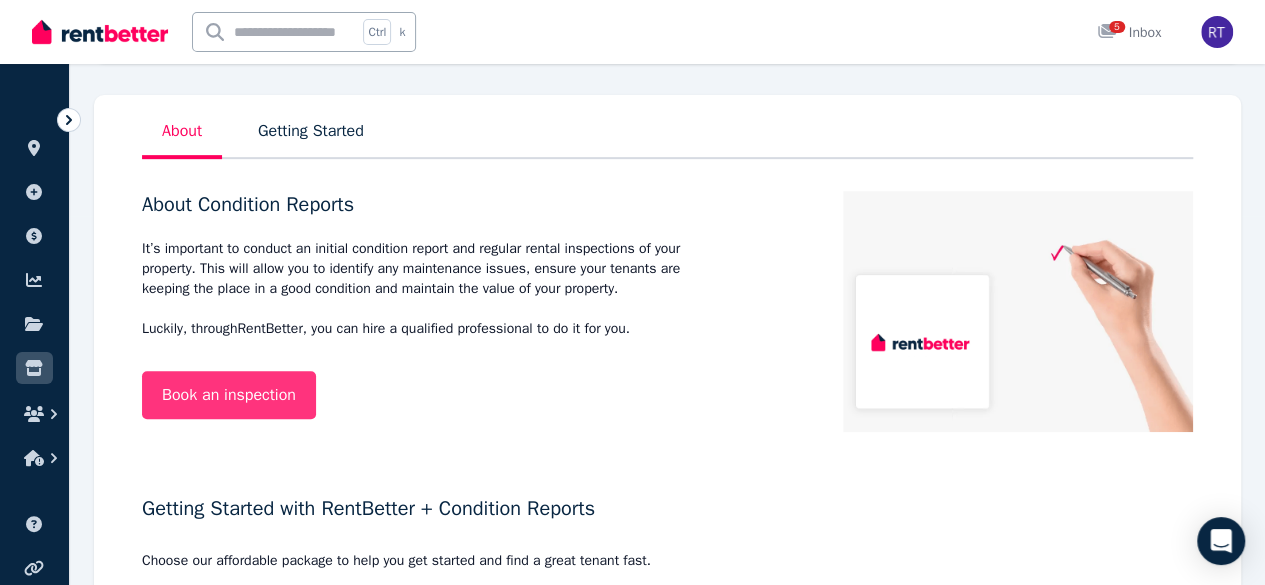 click on "Book an inspection" at bounding box center [229, 395] 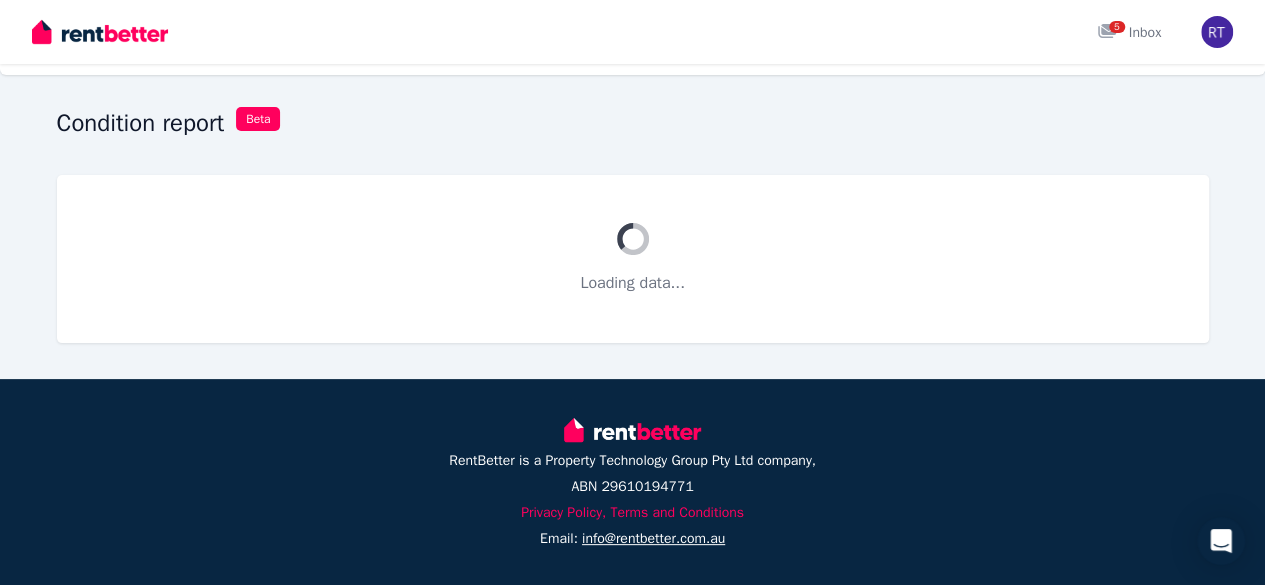 scroll, scrollTop: 0, scrollLeft: 0, axis: both 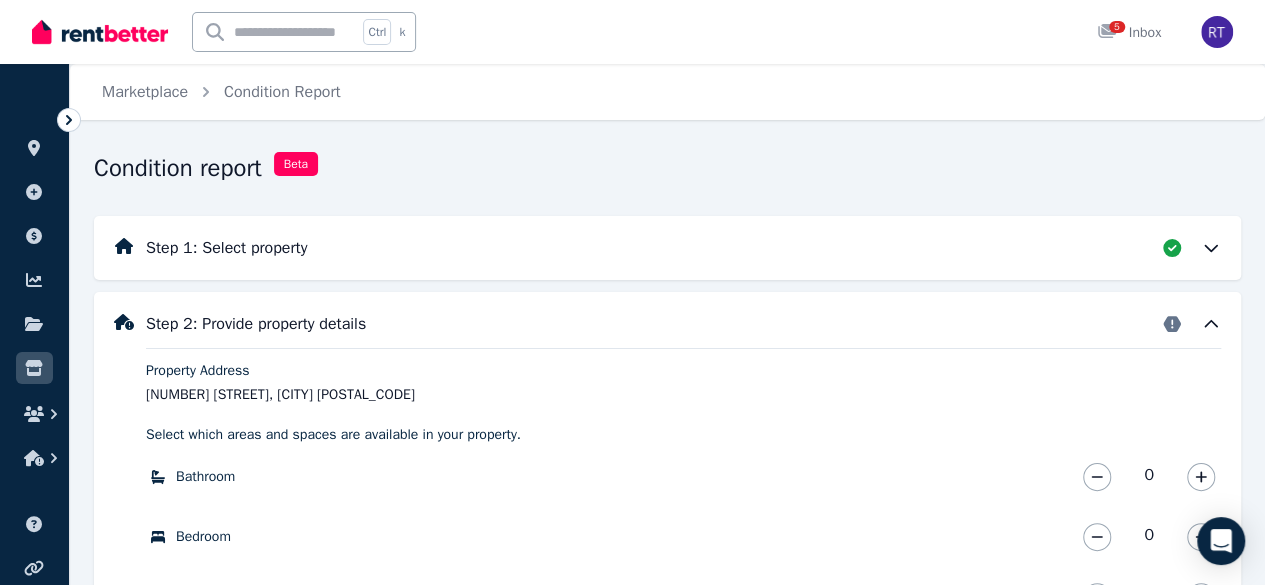 click 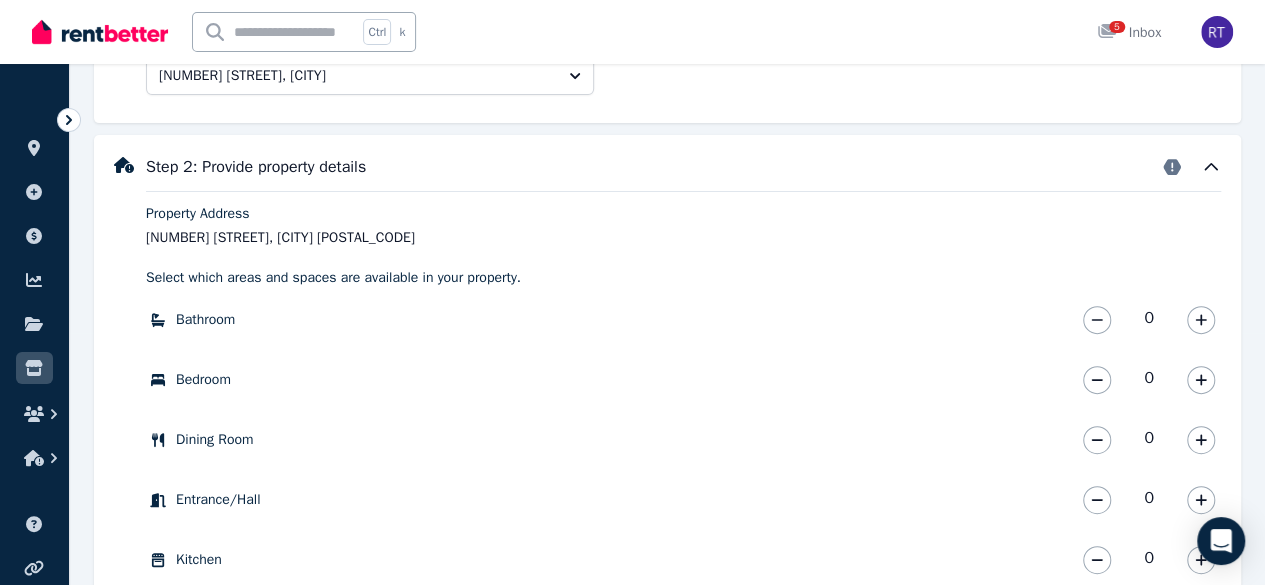 scroll, scrollTop: 276, scrollLeft: 0, axis: vertical 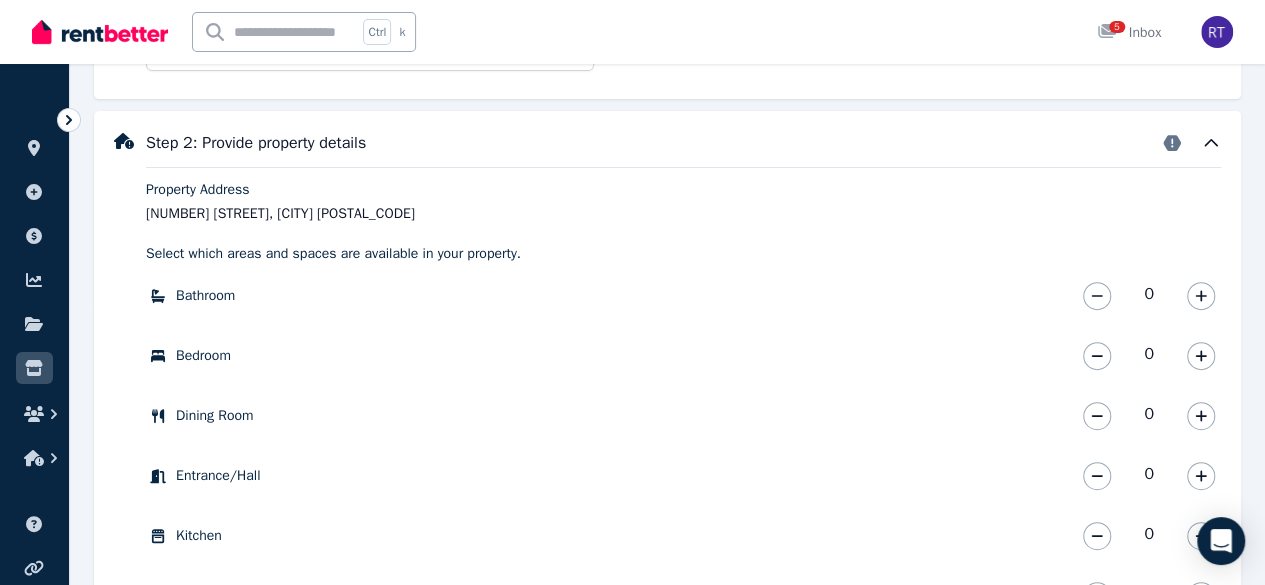click on "[NUMBER] [STREET], [CITY] [STATE]" at bounding box center (683, 214) 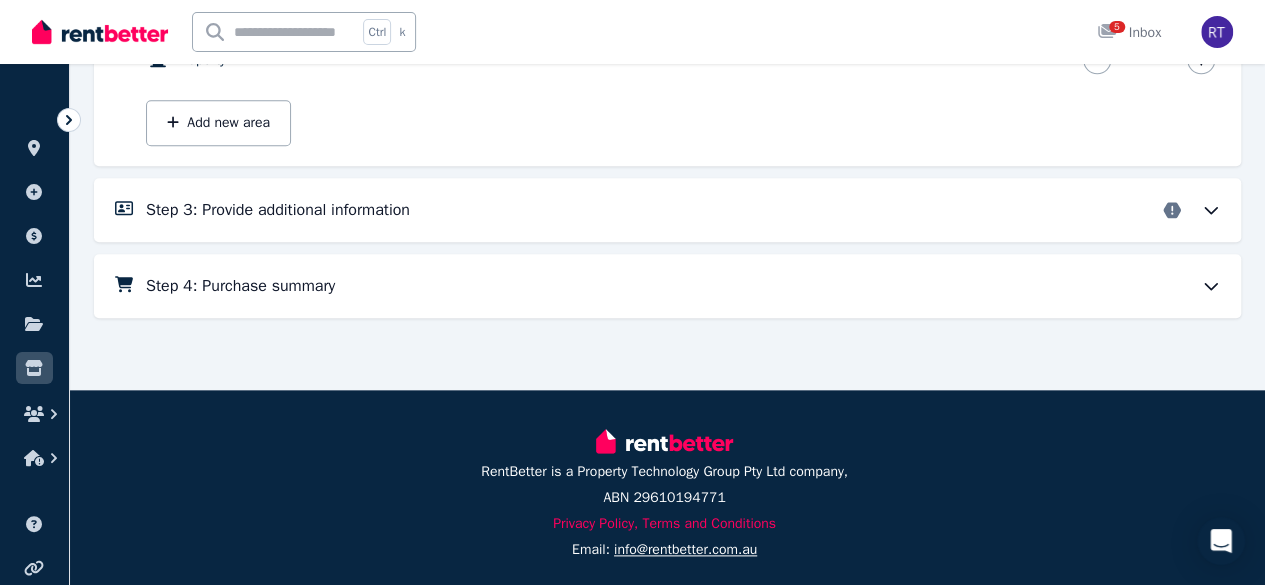 scroll, scrollTop: 941, scrollLeft: 0, axis: vertical 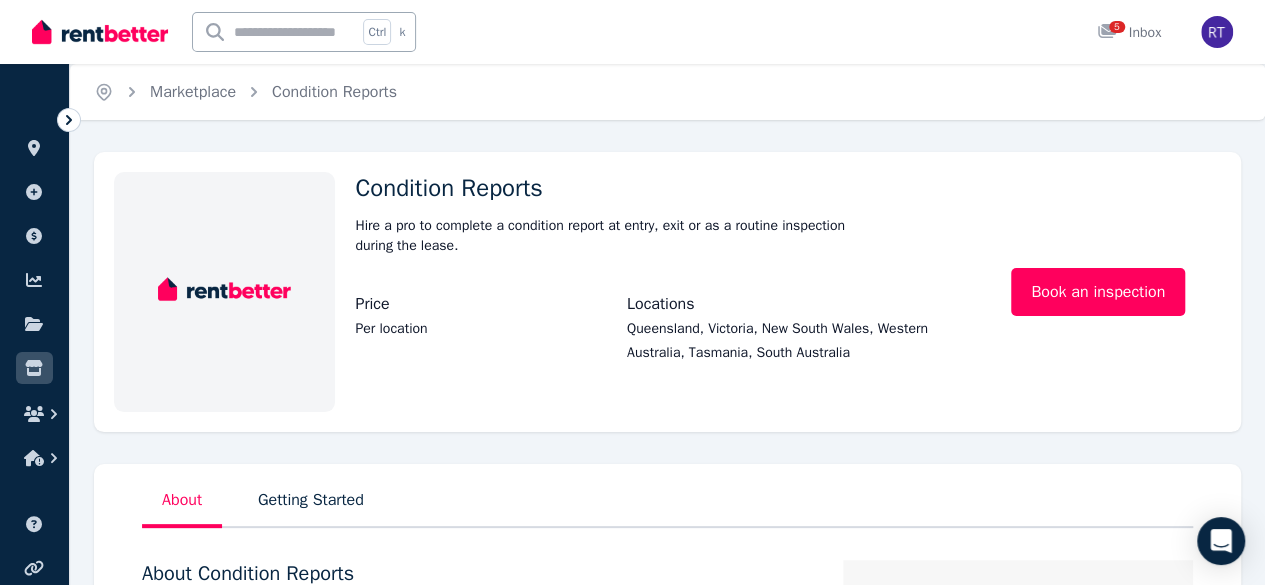 click on "Getting Started" at bounding box center (311, 506) 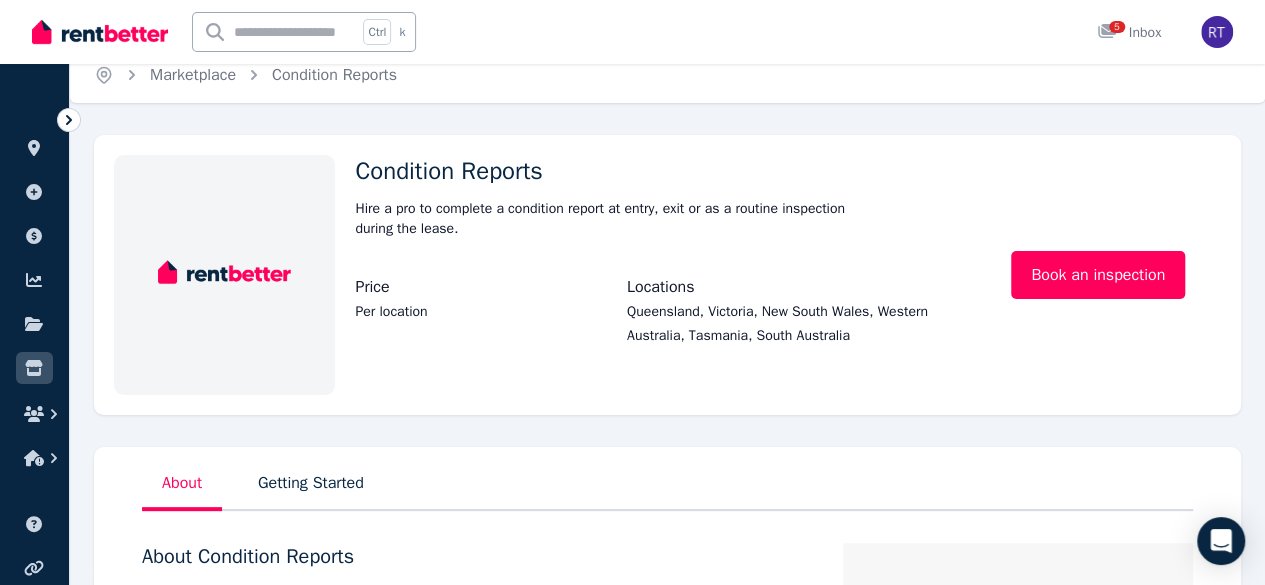 scroll, scrollTop: 0, scrollLeft: 0, axis: both 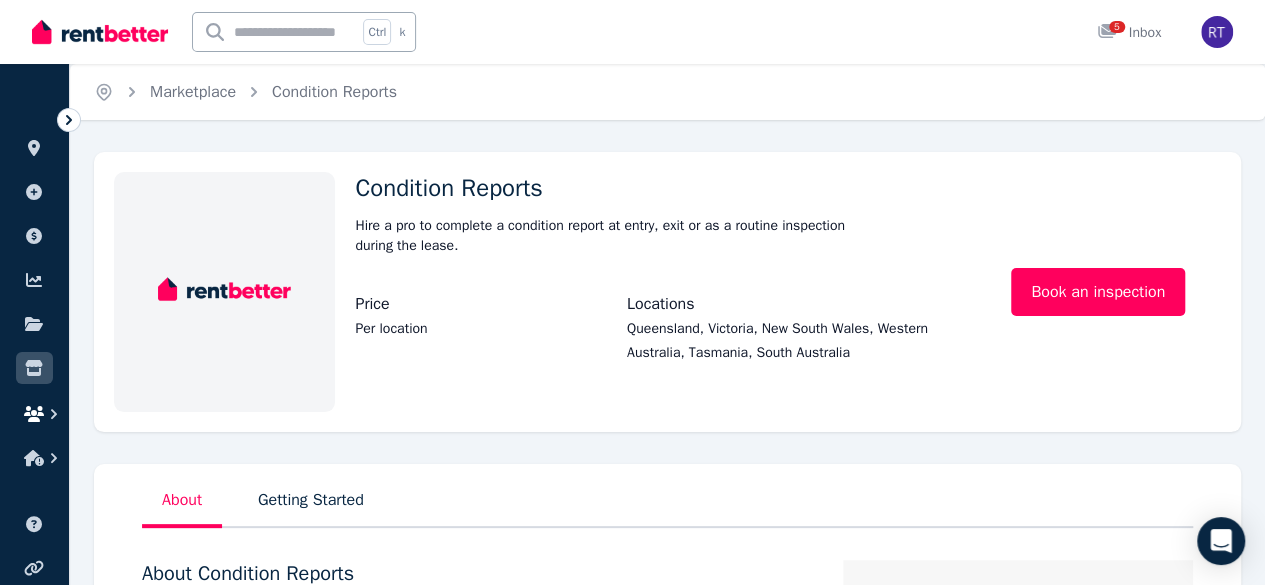 click 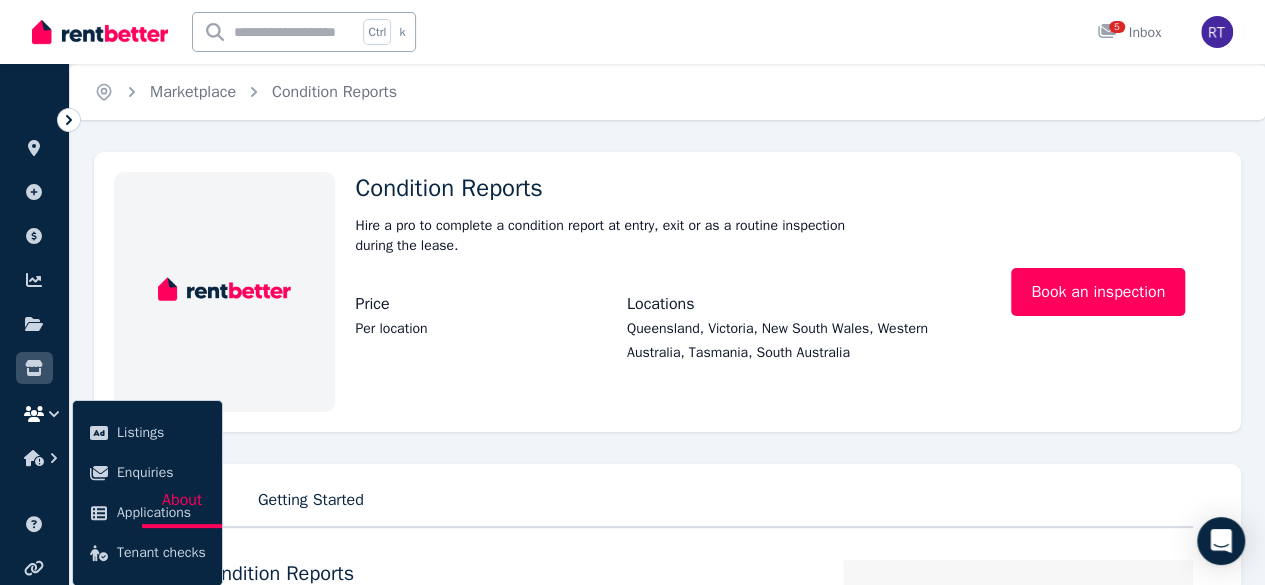 click 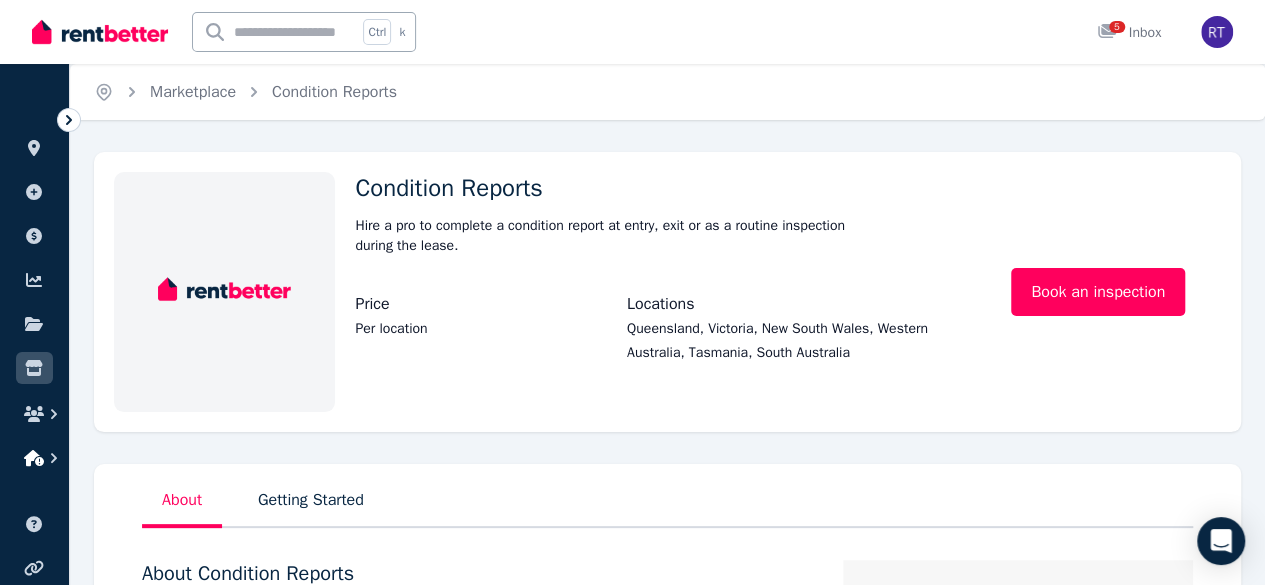 click 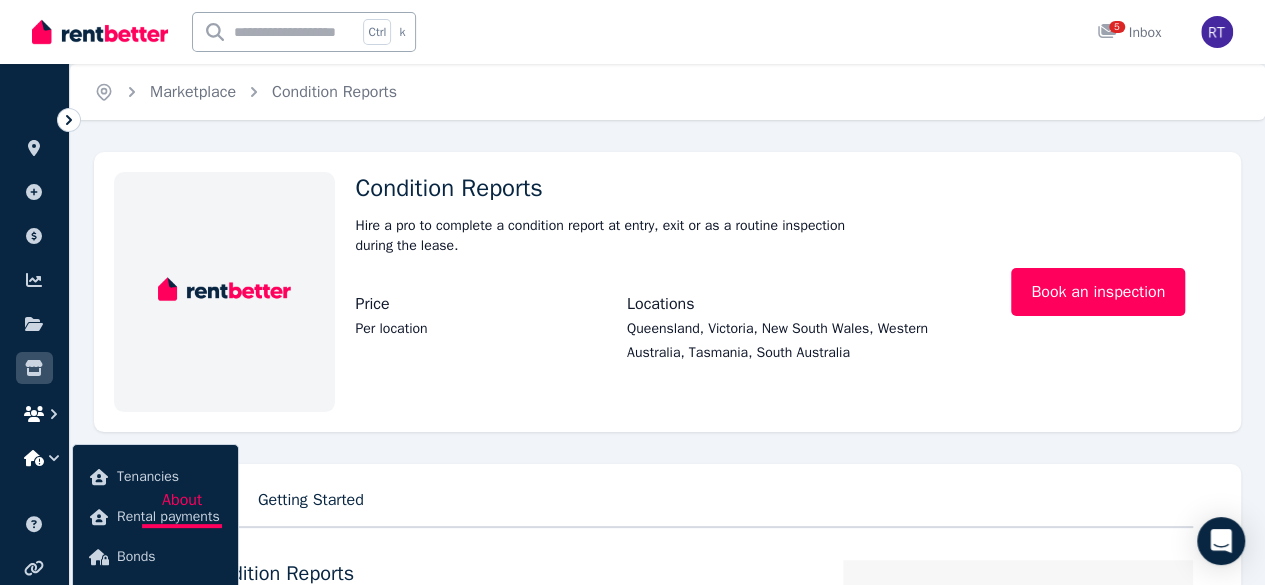 click 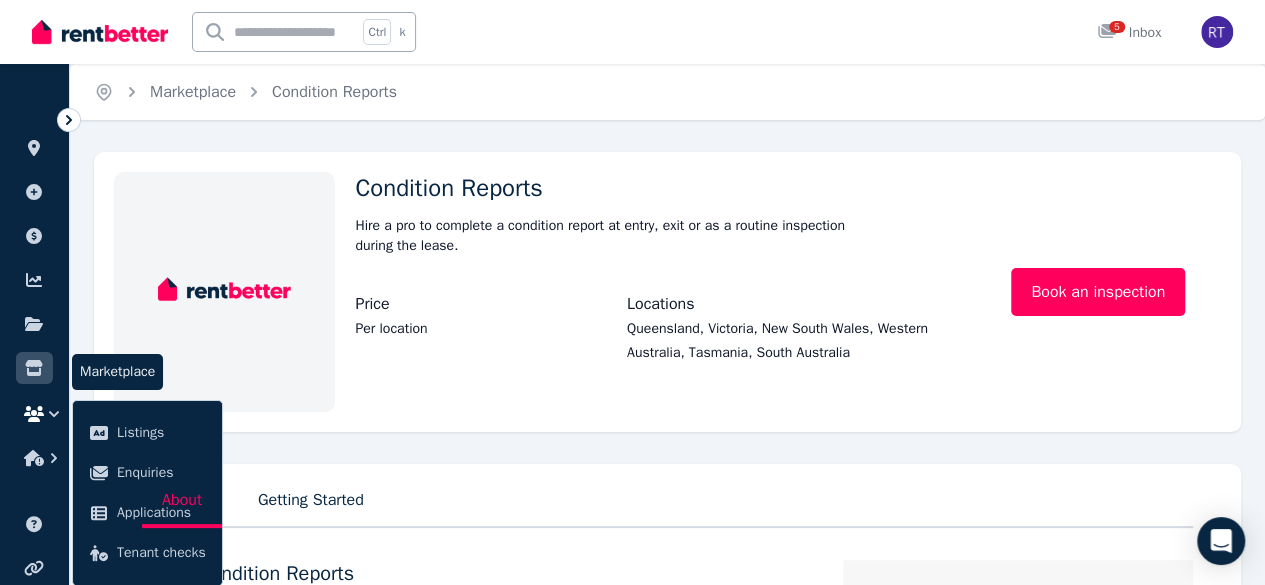 click at bounding box center [34, 368] 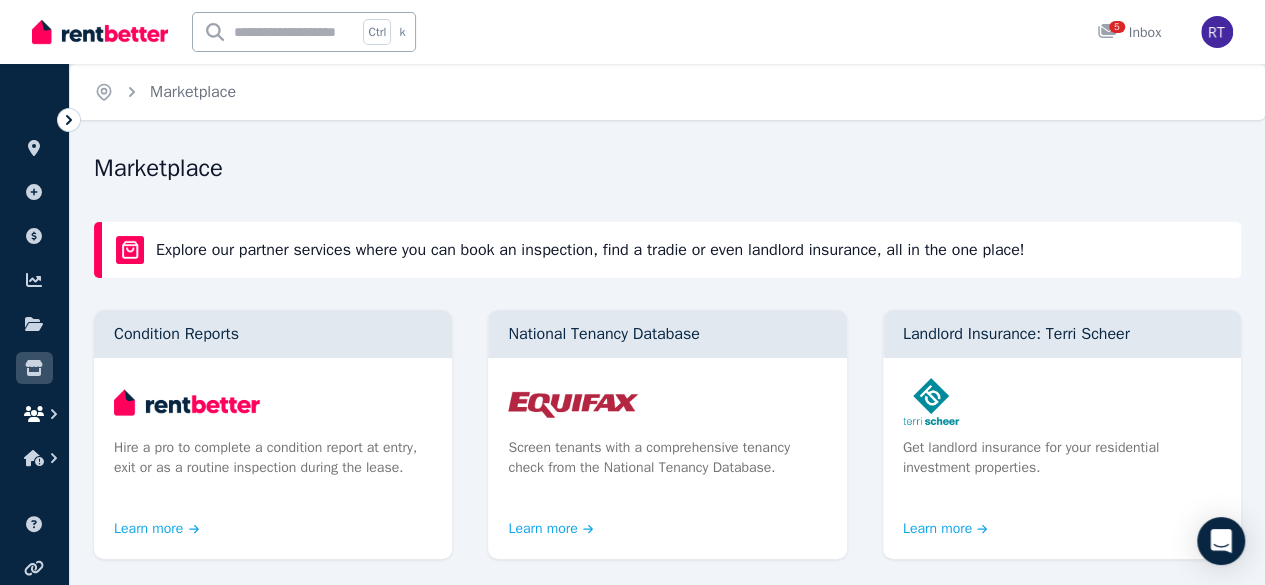 click 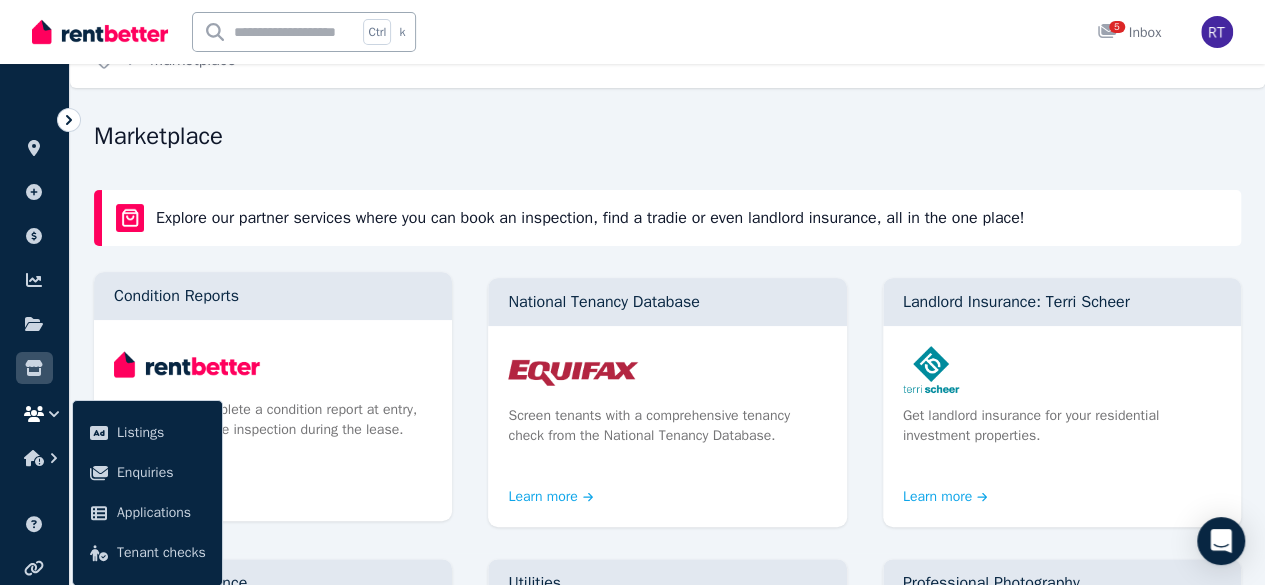 scroll, scrollTop: 139, scrollLeft: 0, axis: vertical 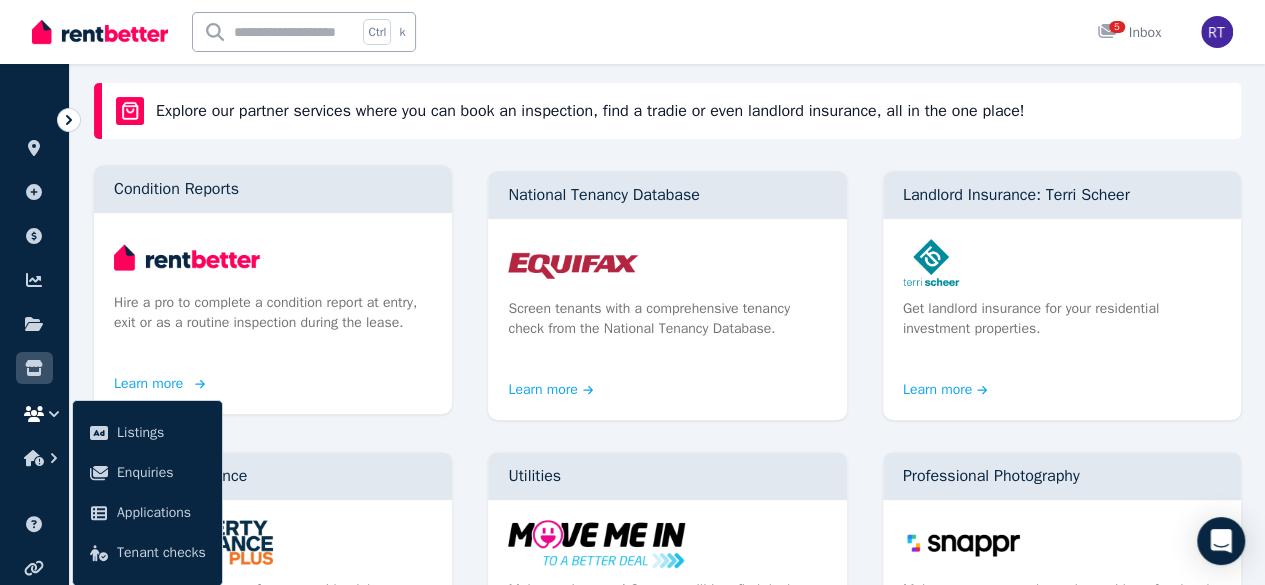 click at bounding box center (273, 257) 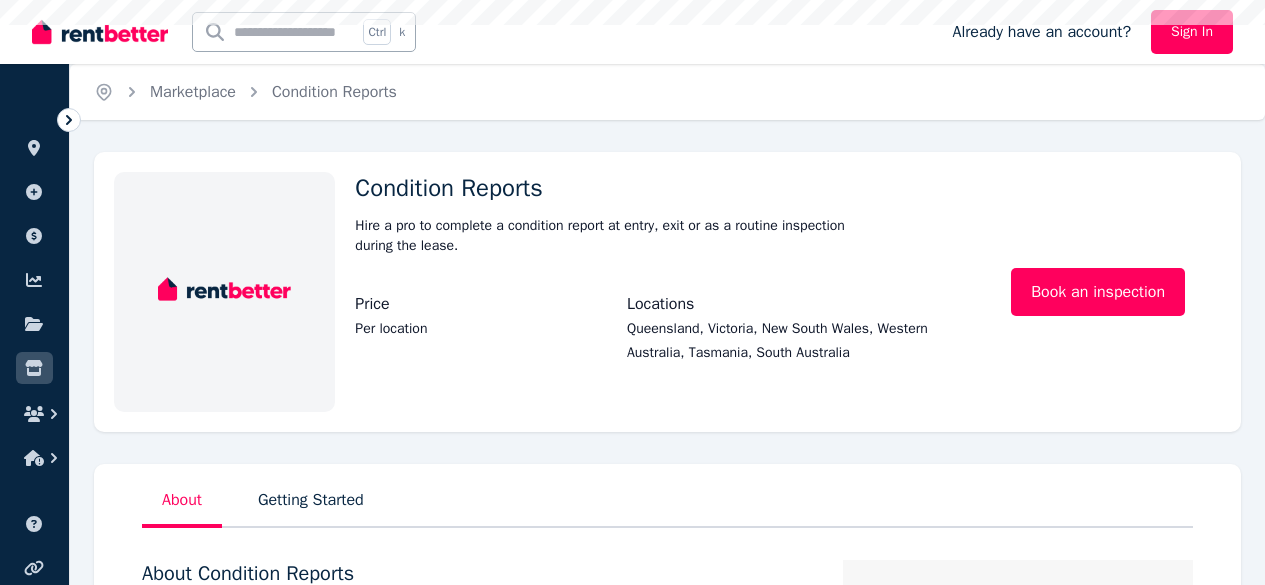 scroll, scrollTop: 0, scrollLeft: 0, axis: both 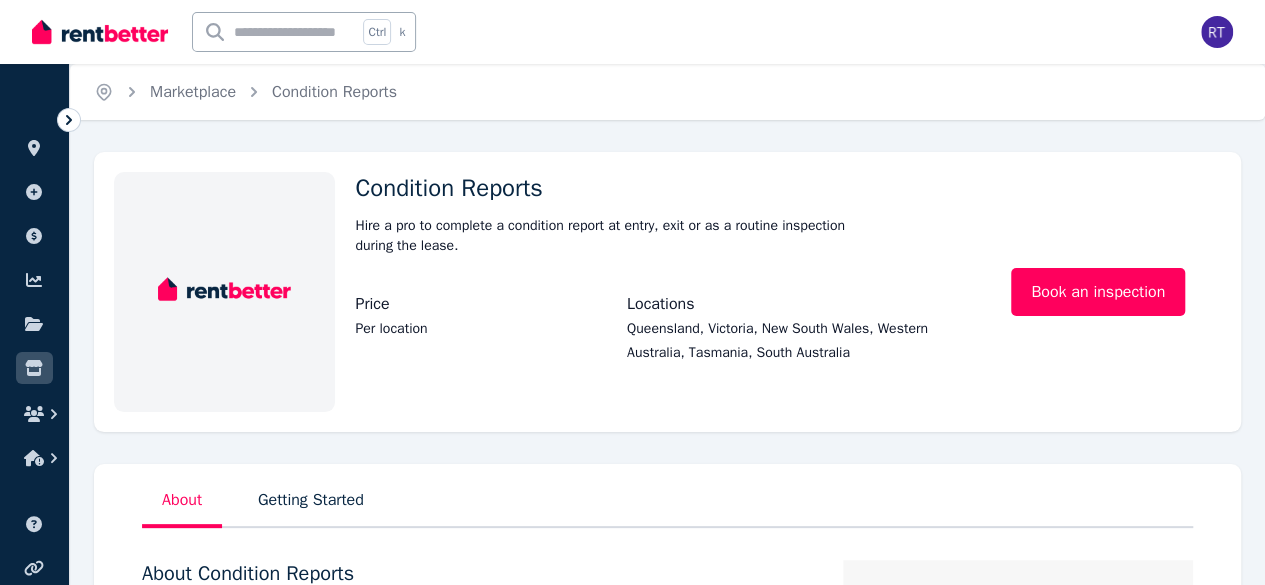click at bounding box center (224, 292) 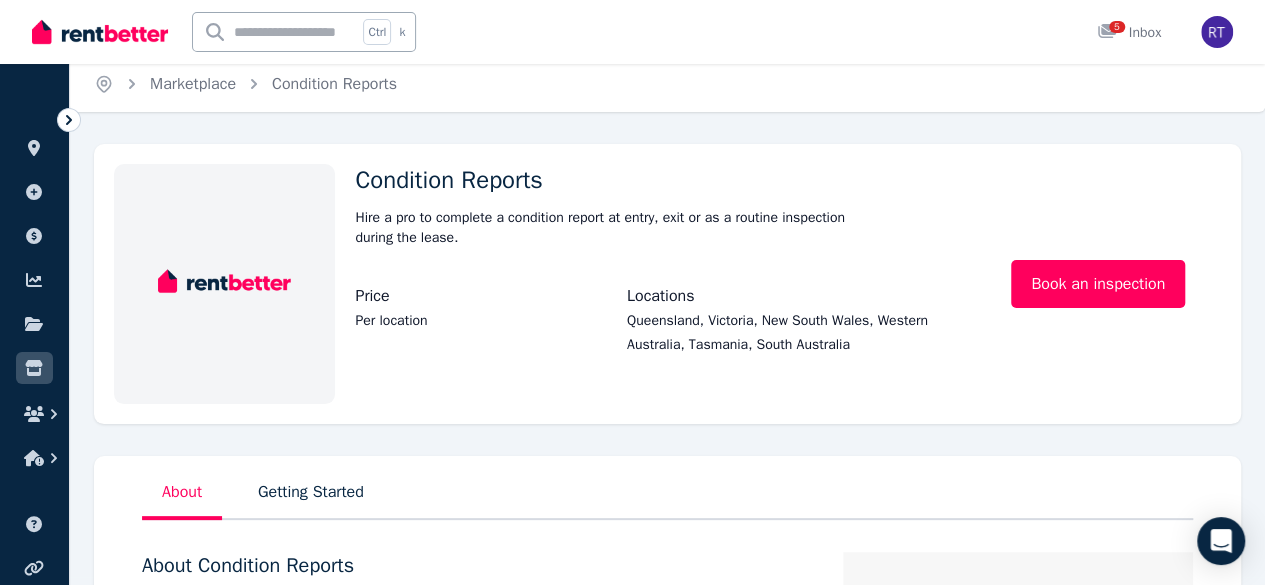 scroll, scrollTop: 0, scrollLeft: 0, axis: both 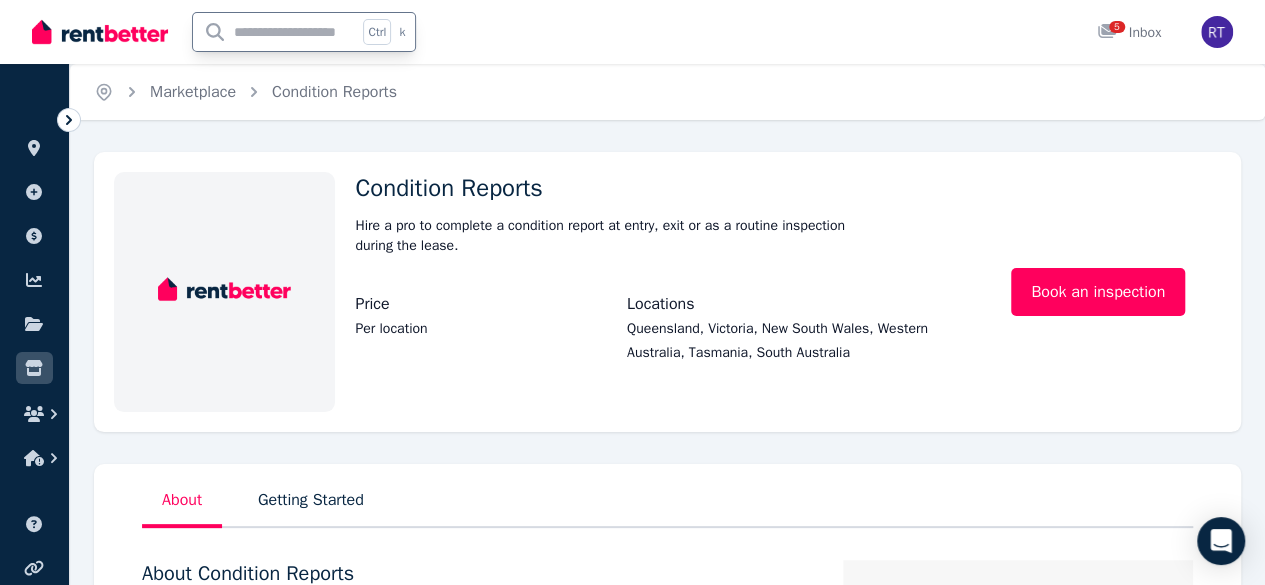 click at bounding box center [275, 32] 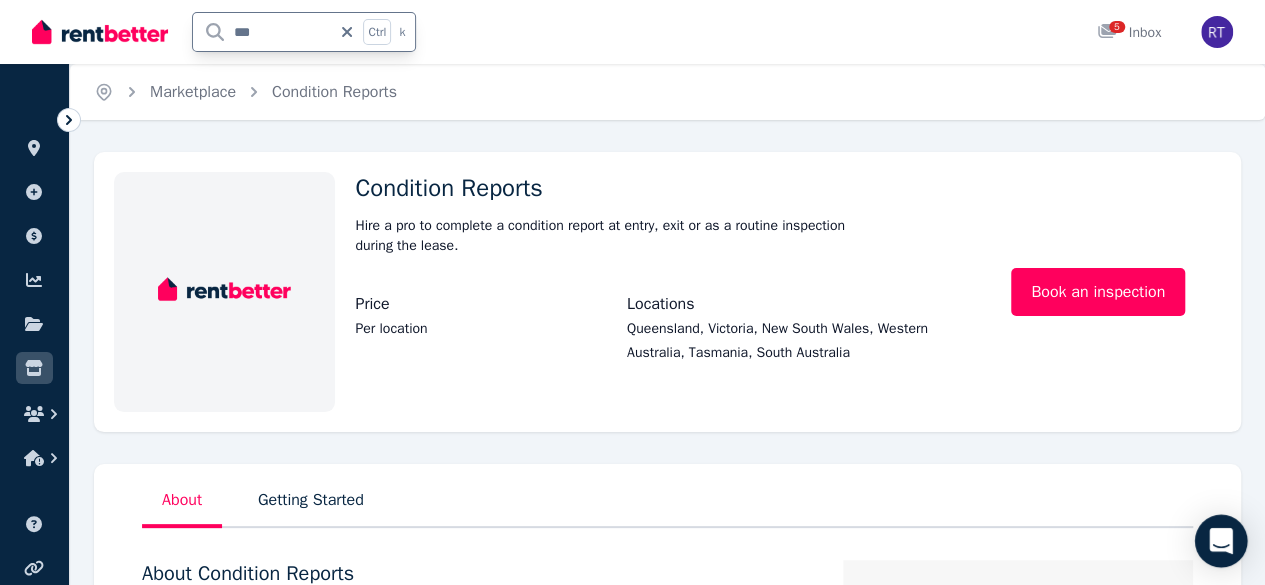 type on "***" 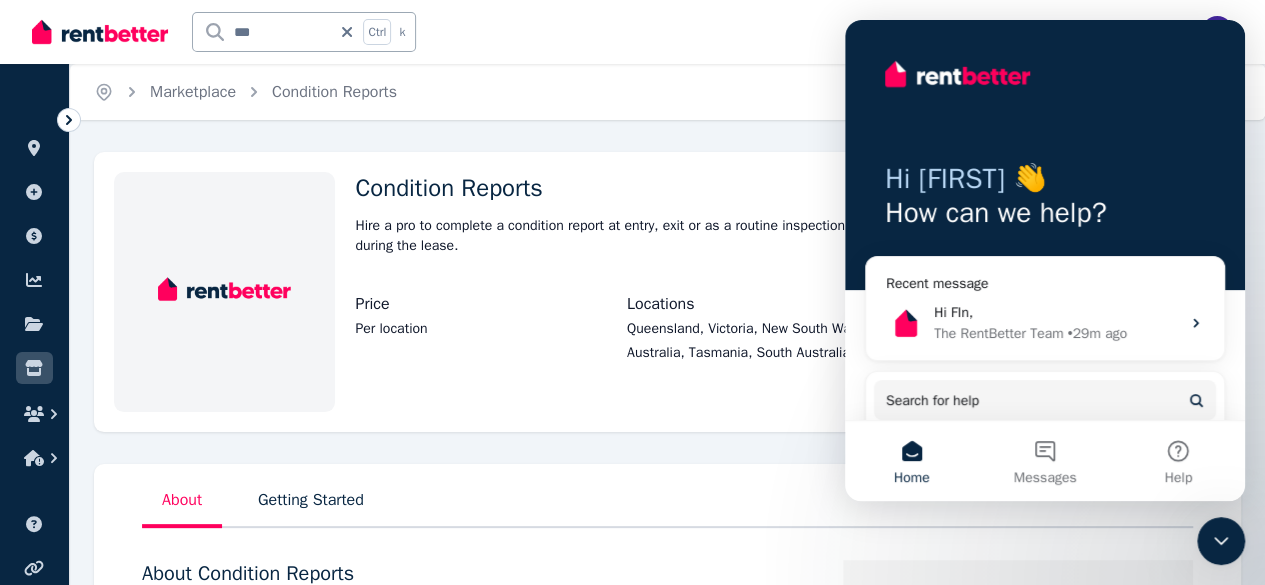 scroll, scrollTop: 0, scrollLeft: 0, axis: both 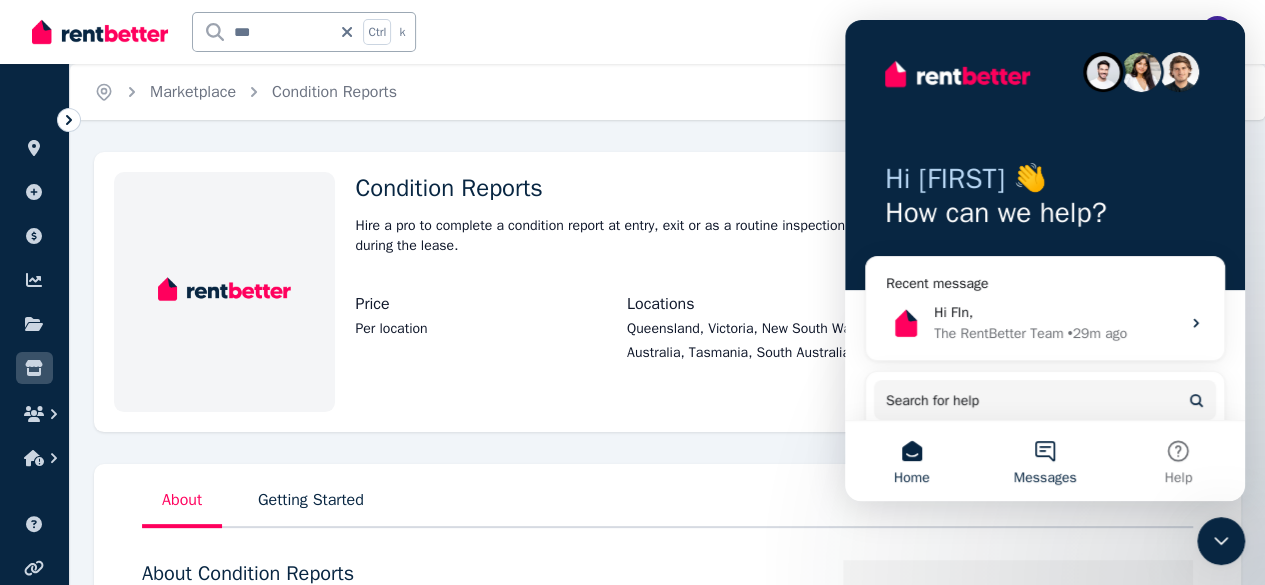 click on "Messages" at bounding box center [1044, 461] 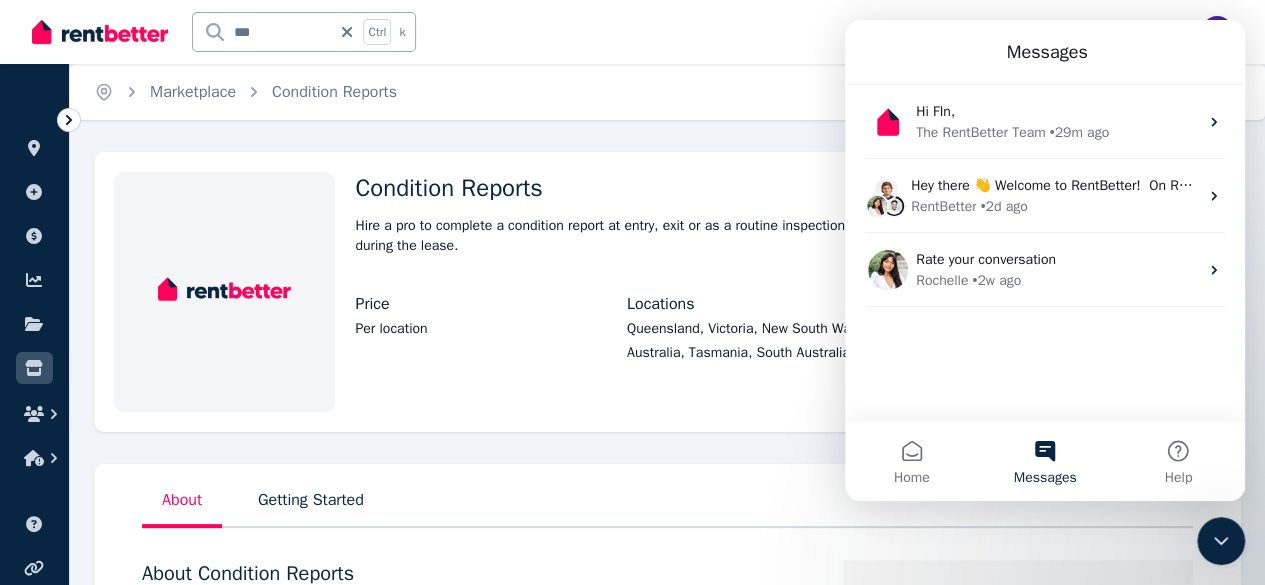 click on "Messages" at bounding box center (1044, 461) 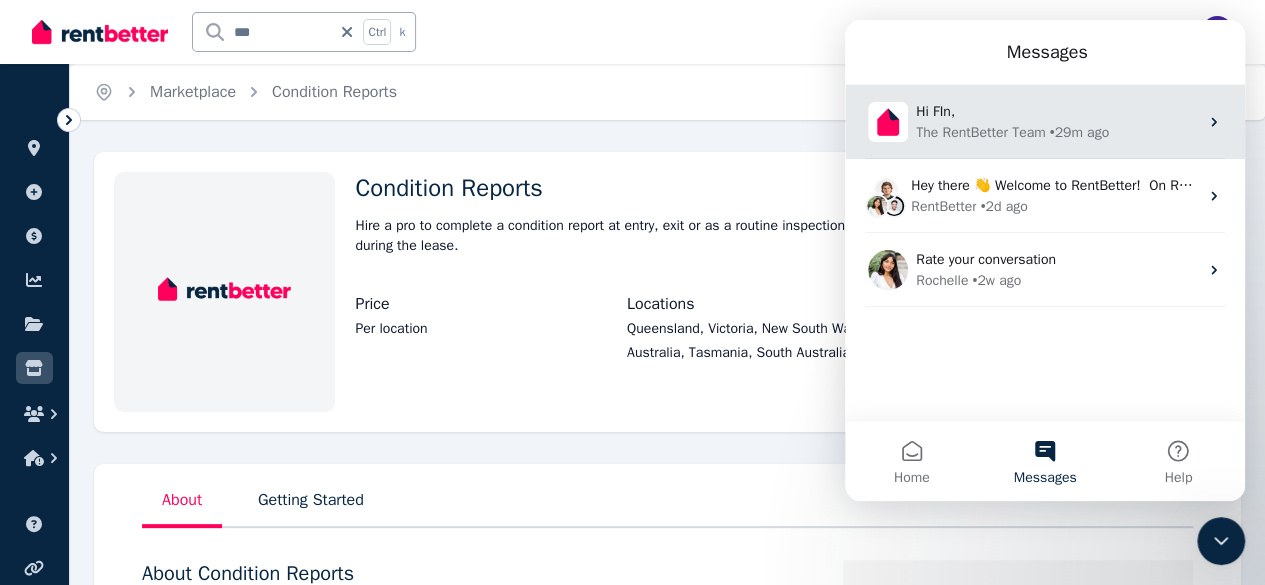 click on "Hi FIn," at bounding box center [1057, 111] 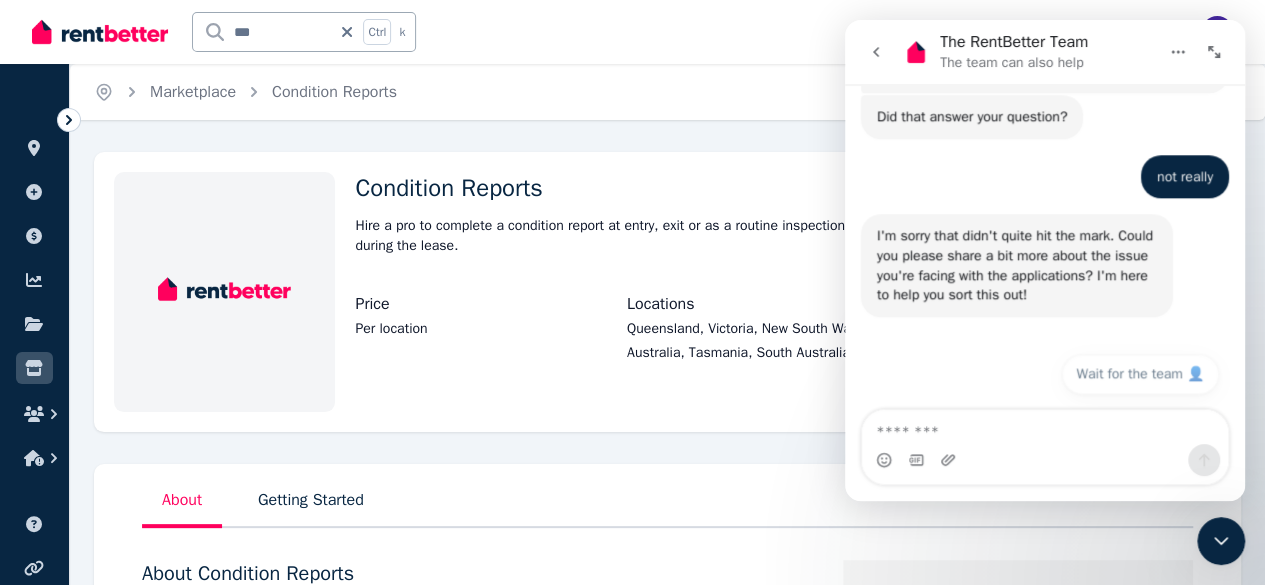scroll, scrollTop: 1042, scrollLeft: 0, axis: vertical 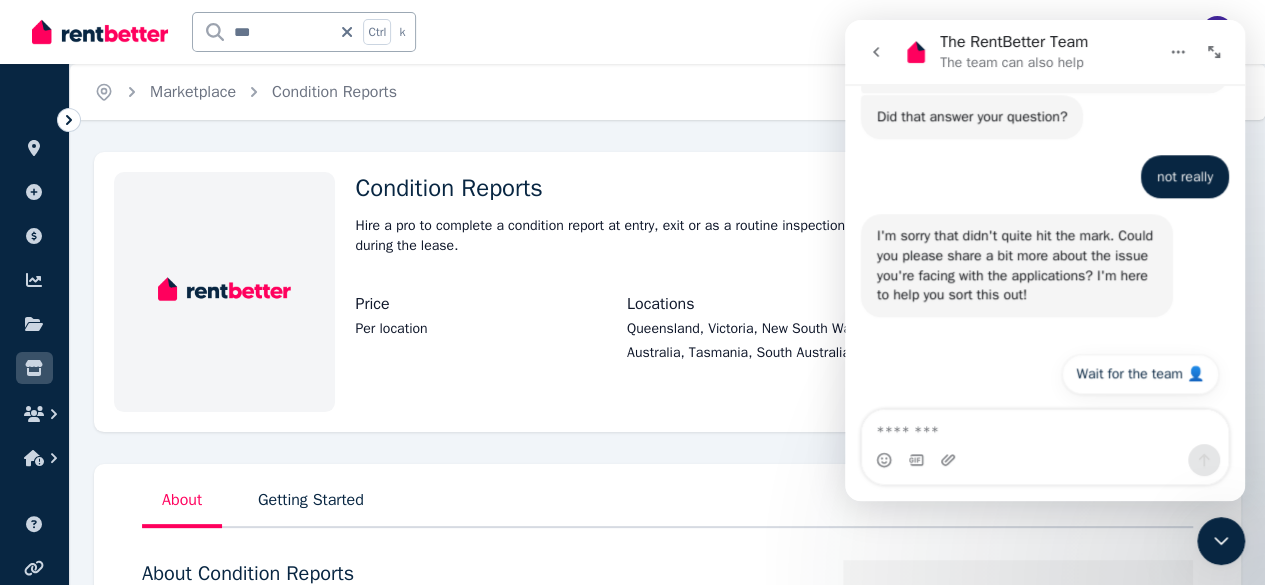 click at bounding box center [1045, 427] 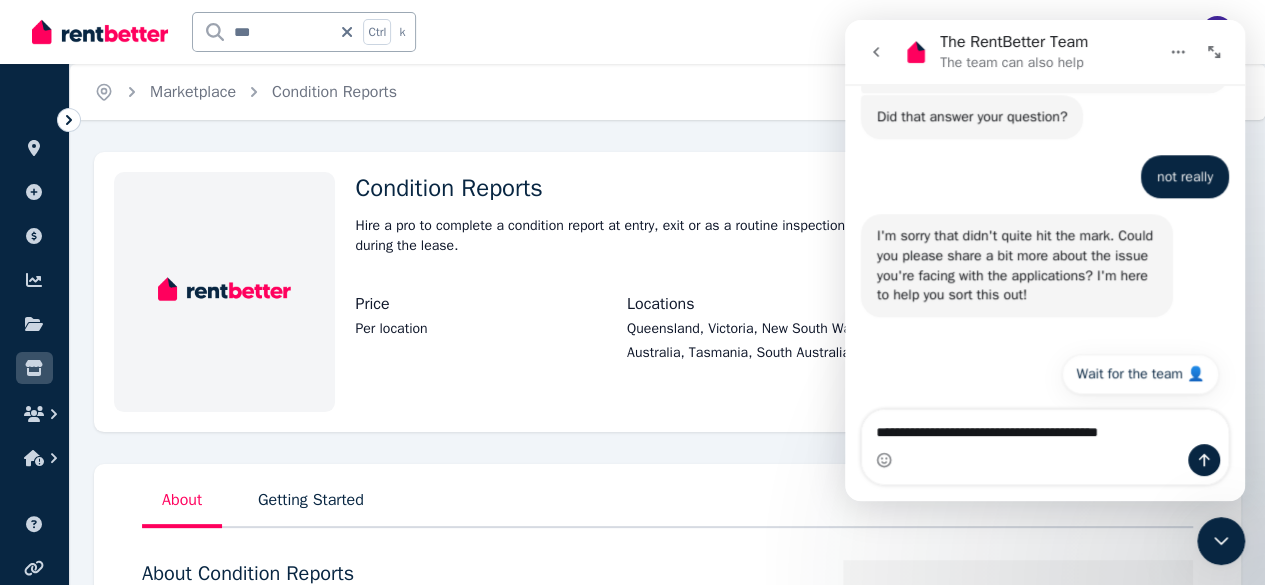 type on "**********" 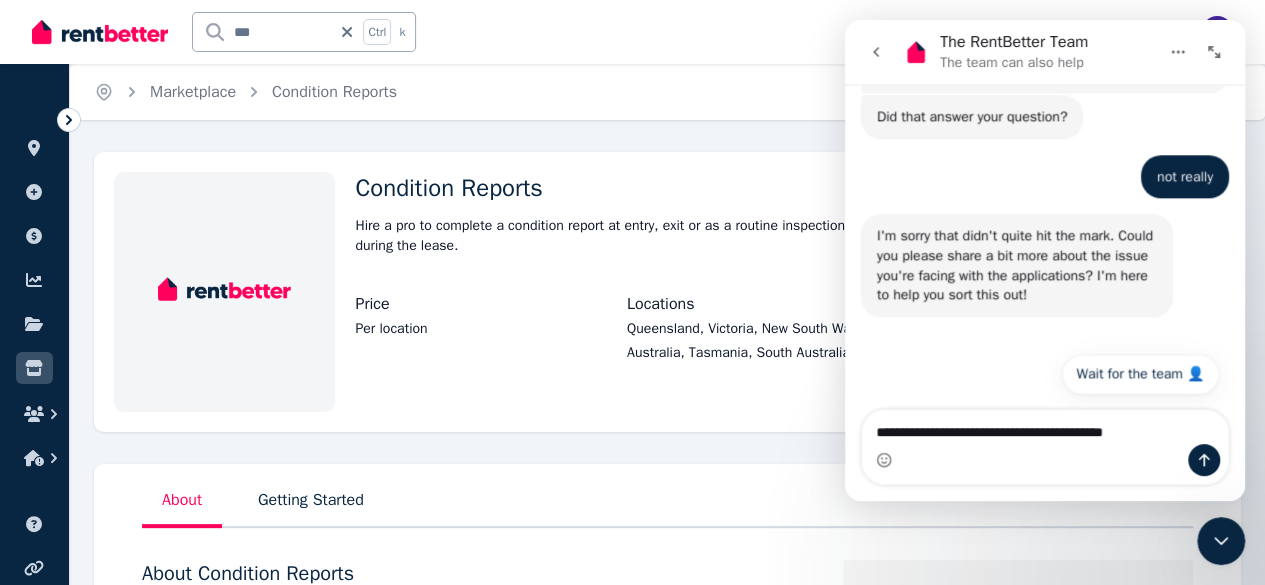 type 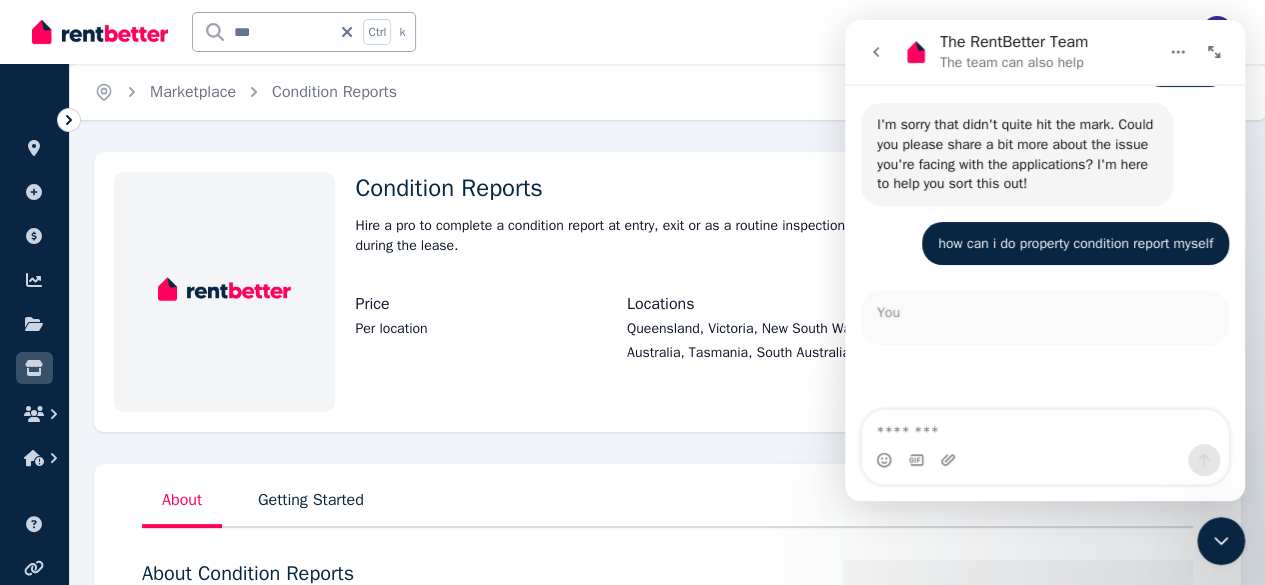 scroll, scrollTop: 1276, scrollLeft: 0, axis: vertical 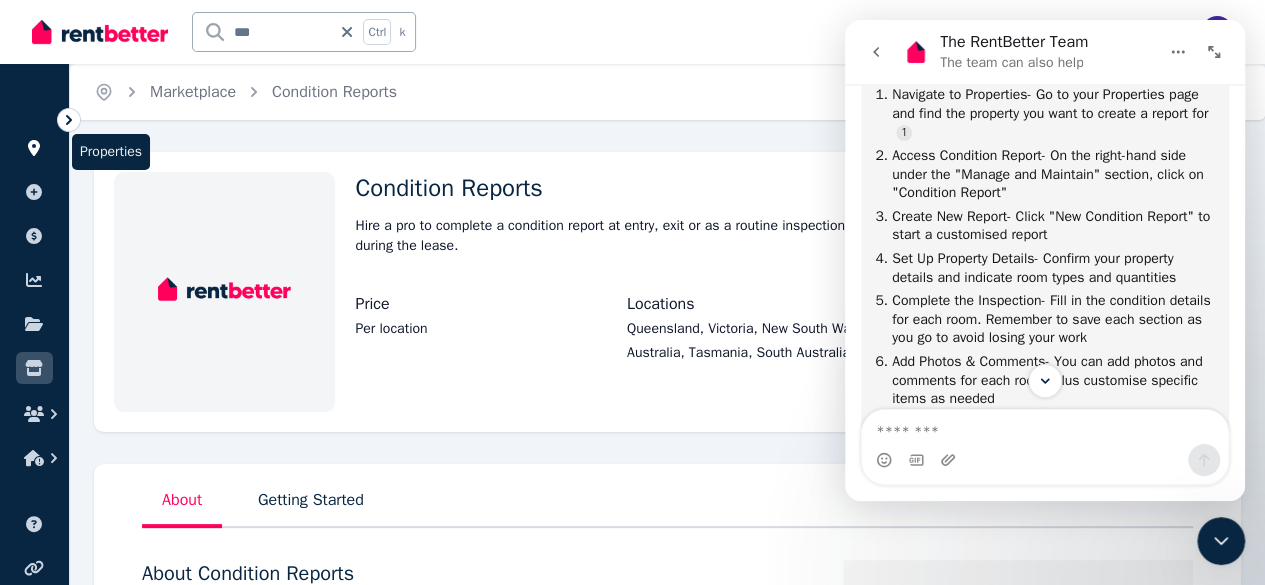 click 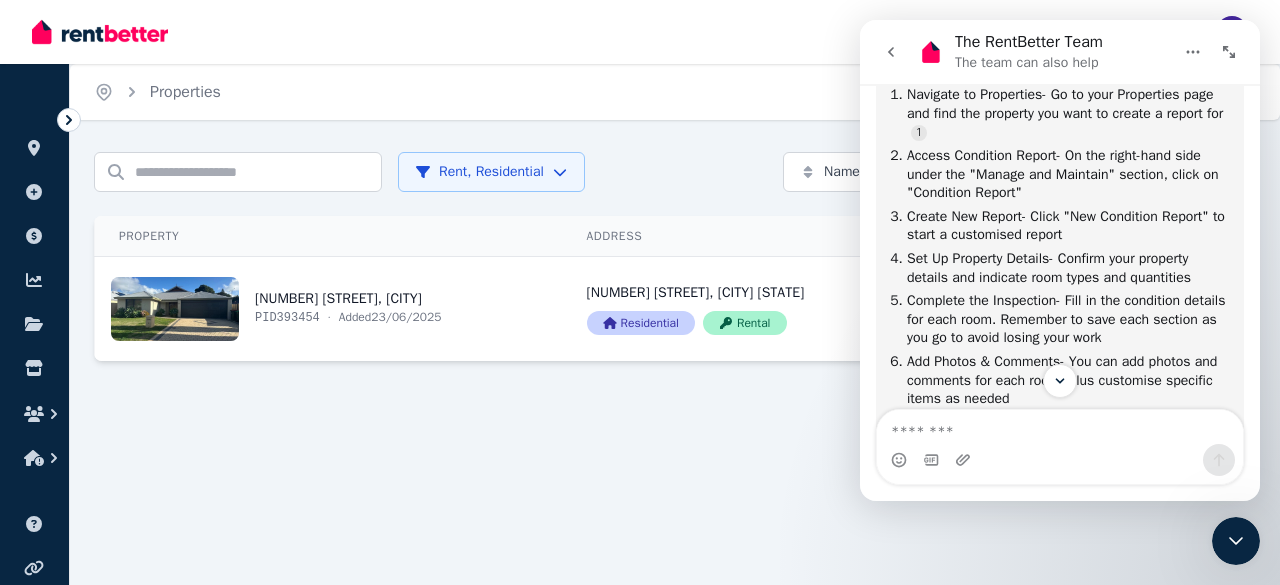 click 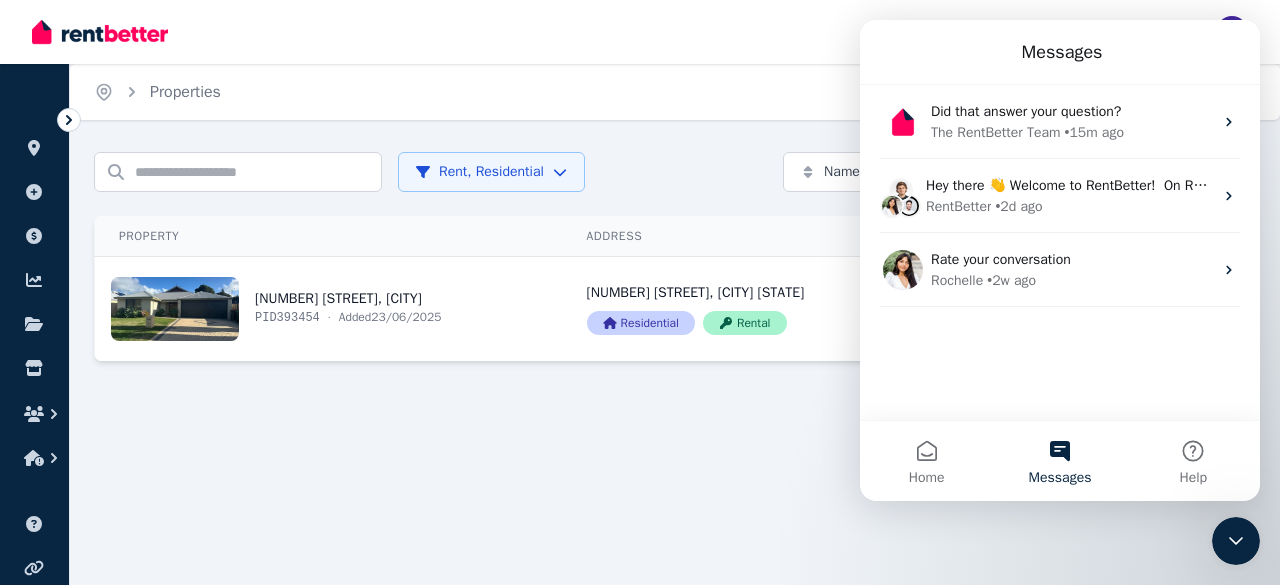 scroll, scrollTop: 1357, scrollLeft: 0, axis: vertical 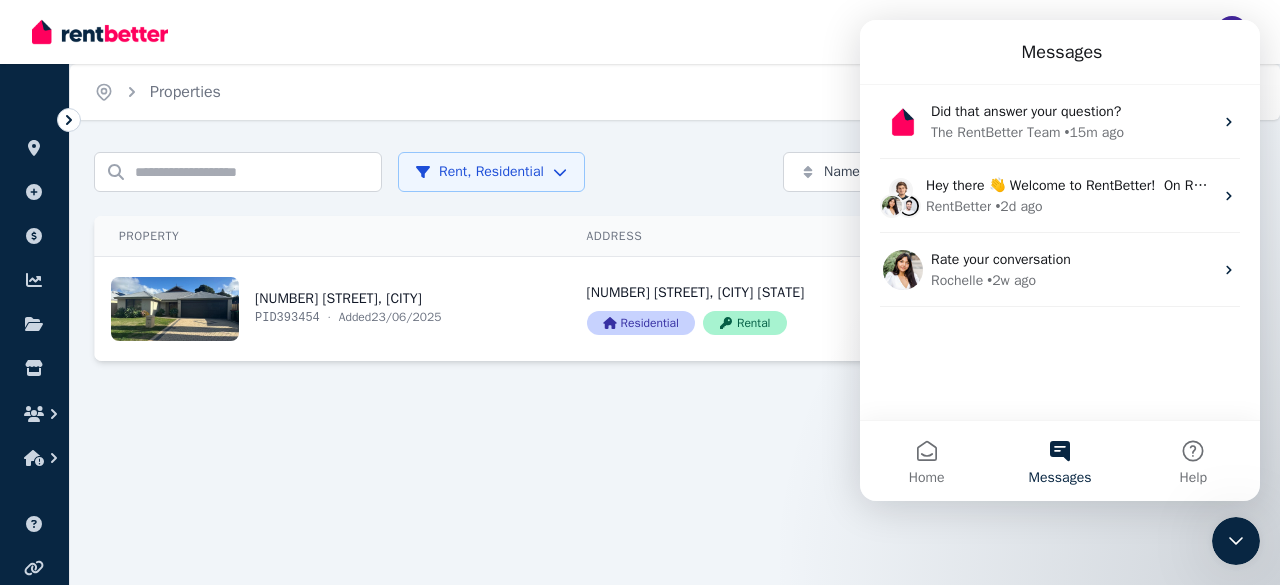 click 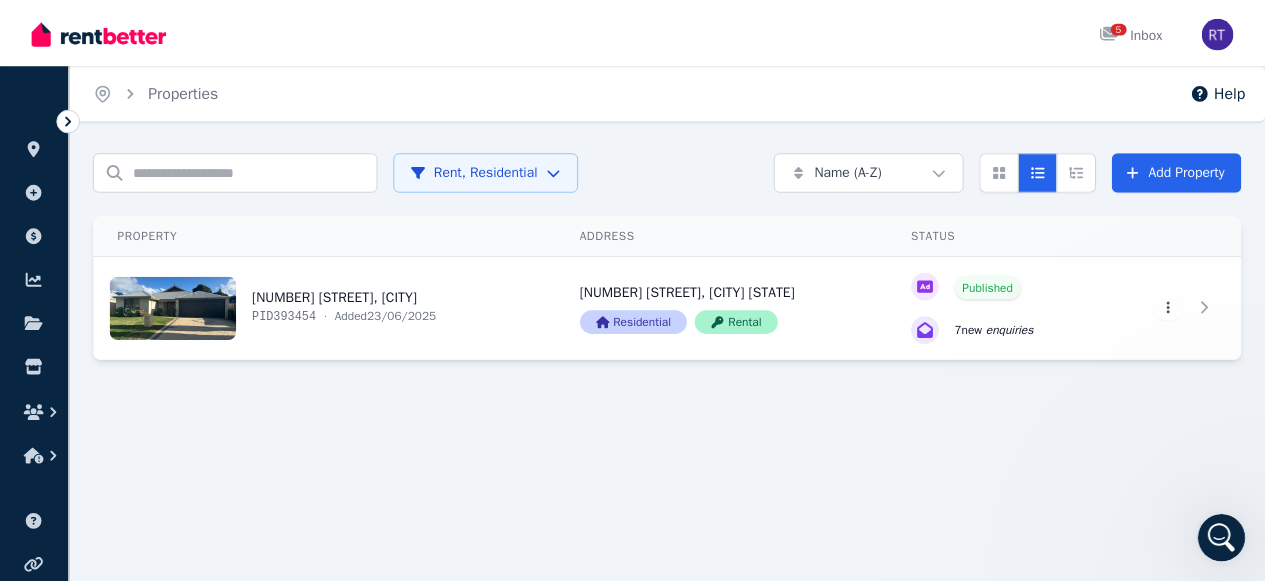 scroll, scrollTop: 0, scrollLeft: 0, axis: both 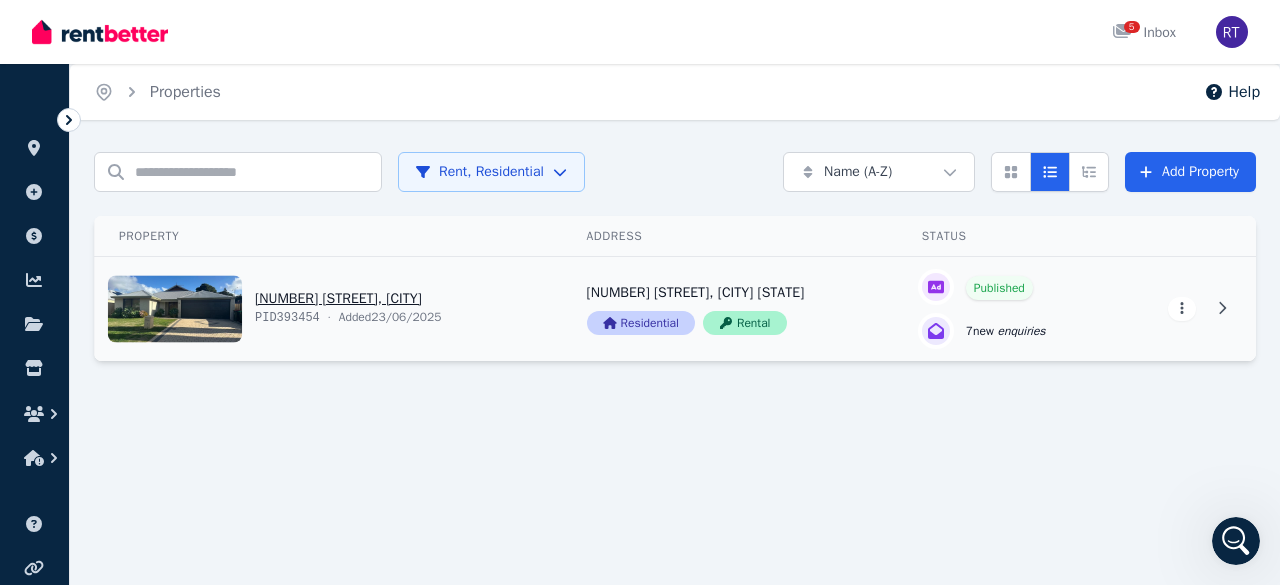 click on "Open main menu 5 Inbox Open user menu ORGANISE Properties Add property Payments Finance report Documents Marketplace Help centre Refer a friend Account settings Your profile [FIRST] [LAST] Home Properties Help Search properties Rent, Residential Name (A-Z) Add Property Property Address Status Actions 19 Triller Bend, Tapping PID 393454 · Added 23/06/2025 19 Triller Bend, Tapping [STATE] 6065 Residential Rental Published 7 new enquiries View property details 19 Triller Bend, Tapping [STATE] 6065 Residential Rental View property details Published 7 new enquiries View property details View property details /portal" at bounding box center (640, 292) 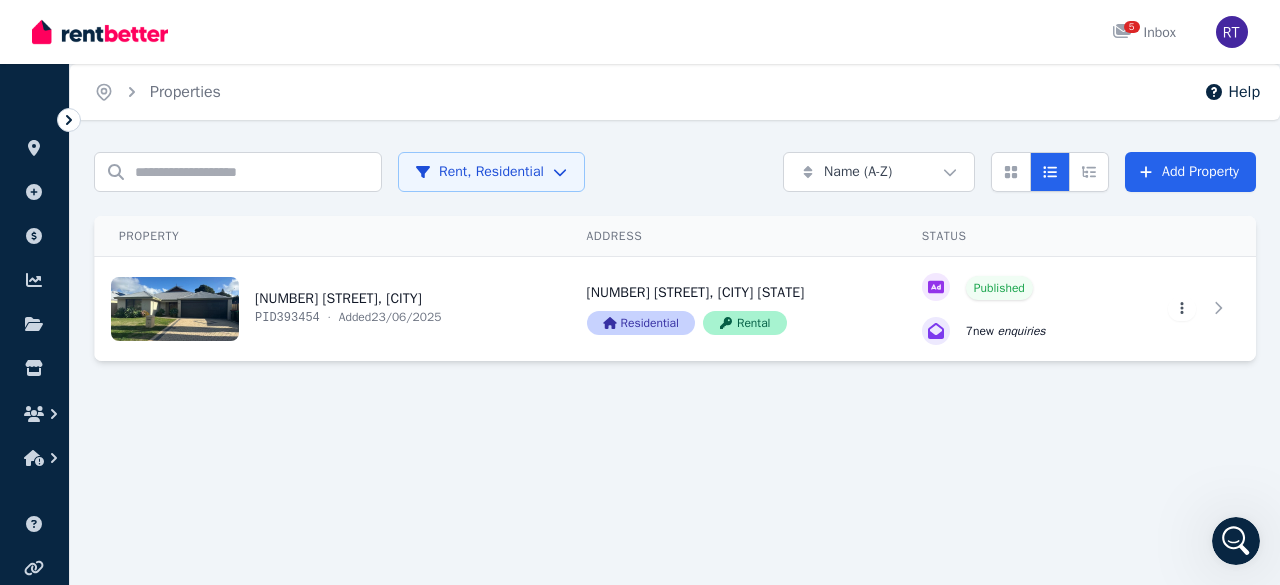 drag, startPoint x: 1181, startPoint y: 313, endPoint x: 553, endPoint y: 467, distance: 646.6065 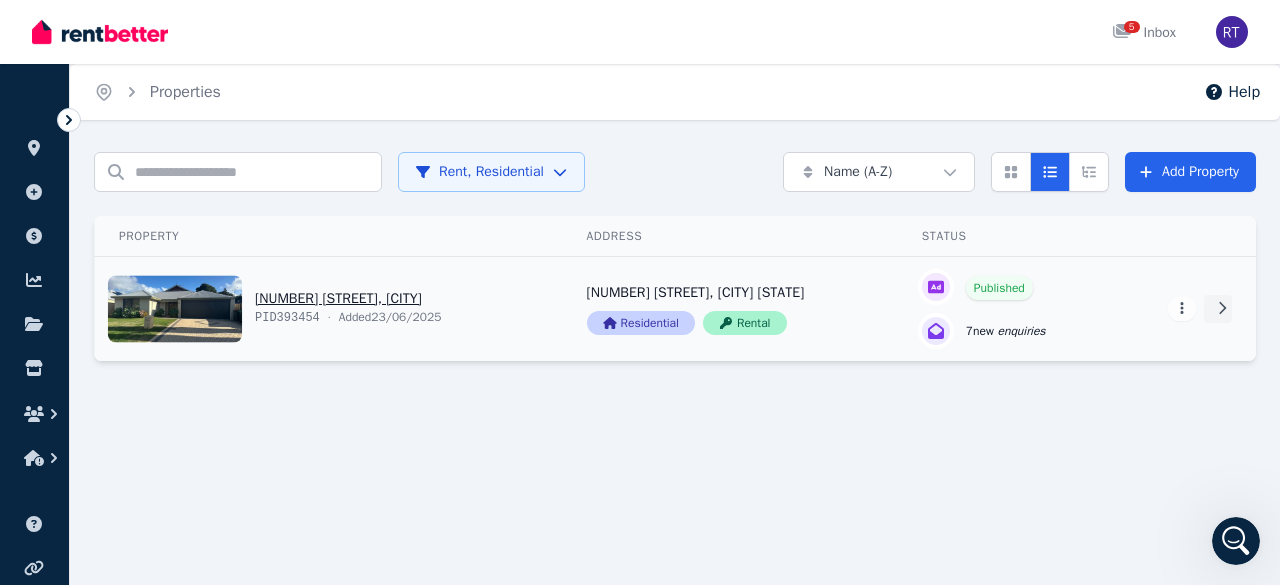 click 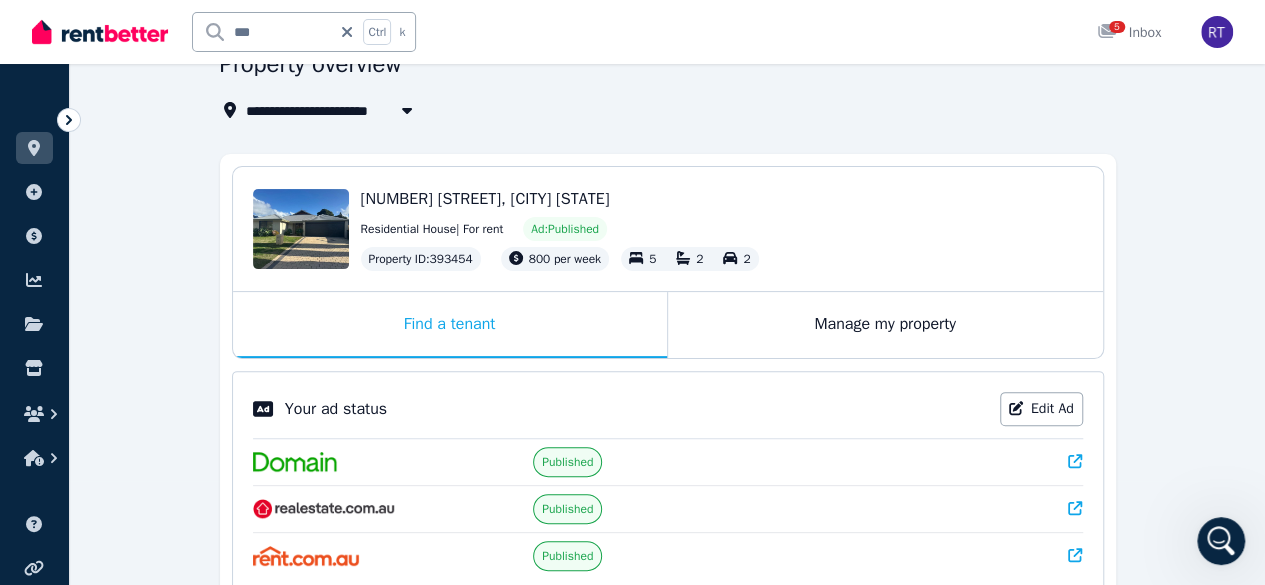 scroll, scrollTop: 132, scrollLeft: 0, axis: vertical 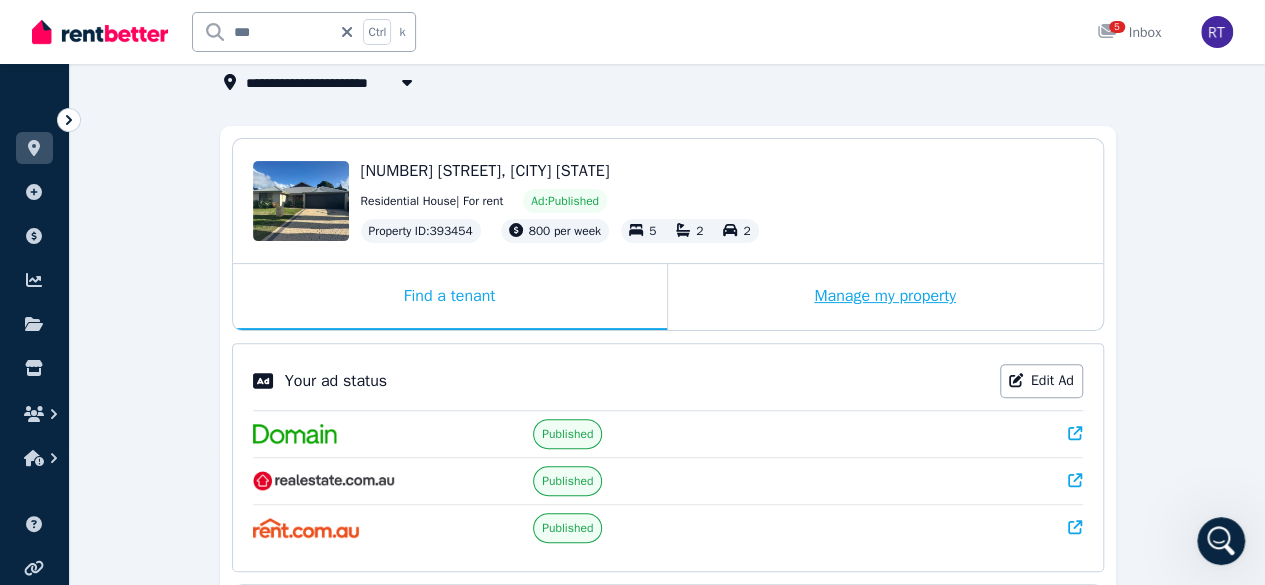 click on "Manage my property" at bounding box center [885, 297] 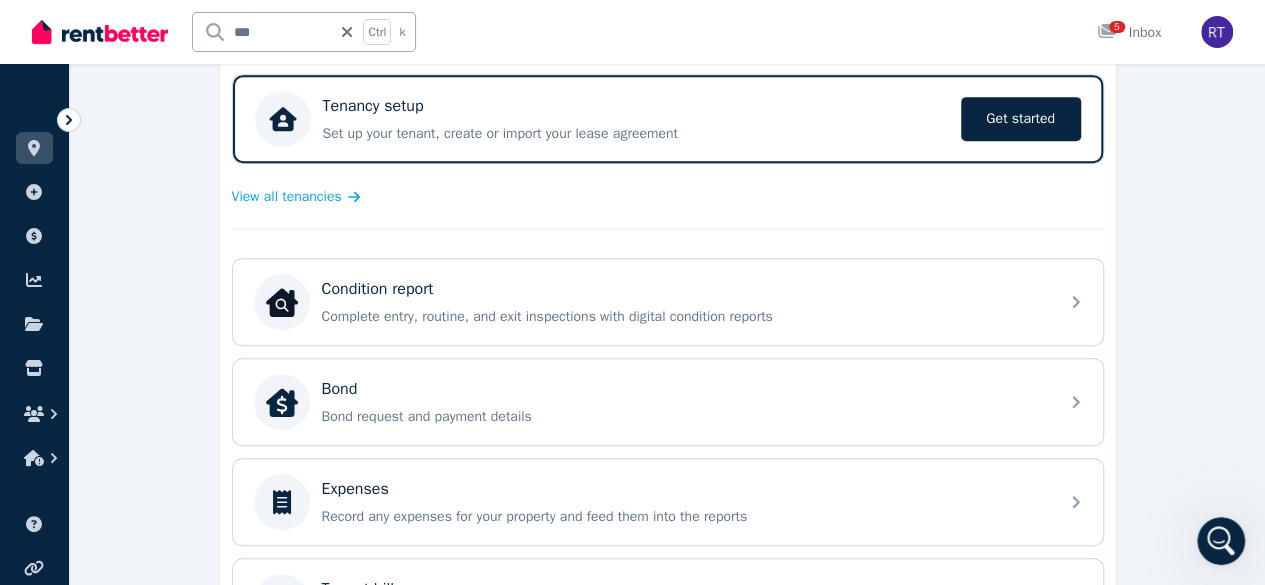 scroll, scrollTop: 402, scrollLeft: 0, axis: vertical 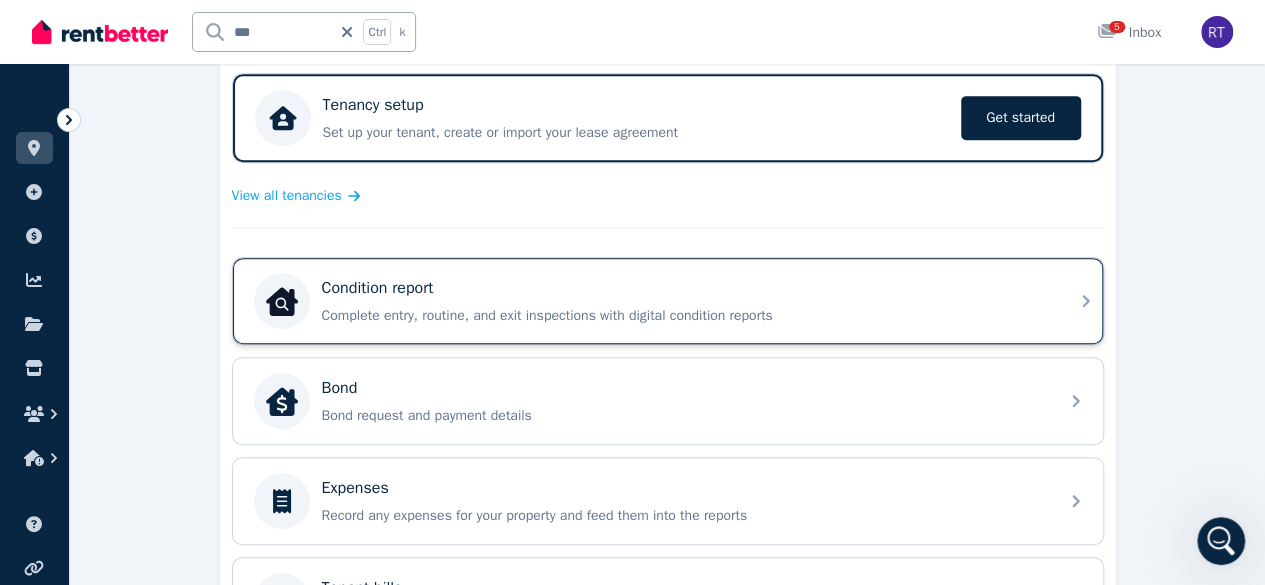 click on "Condition report" at bounding box center (378, 288) 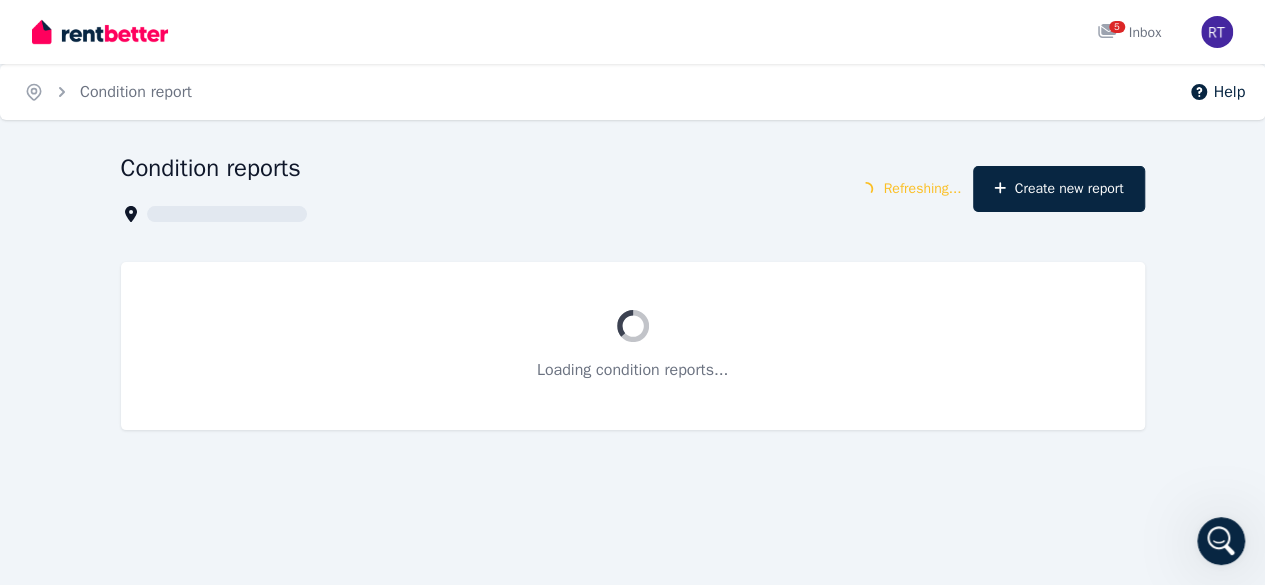 scroll, scrollTop: 0, scrollLeft: 0, axis: both 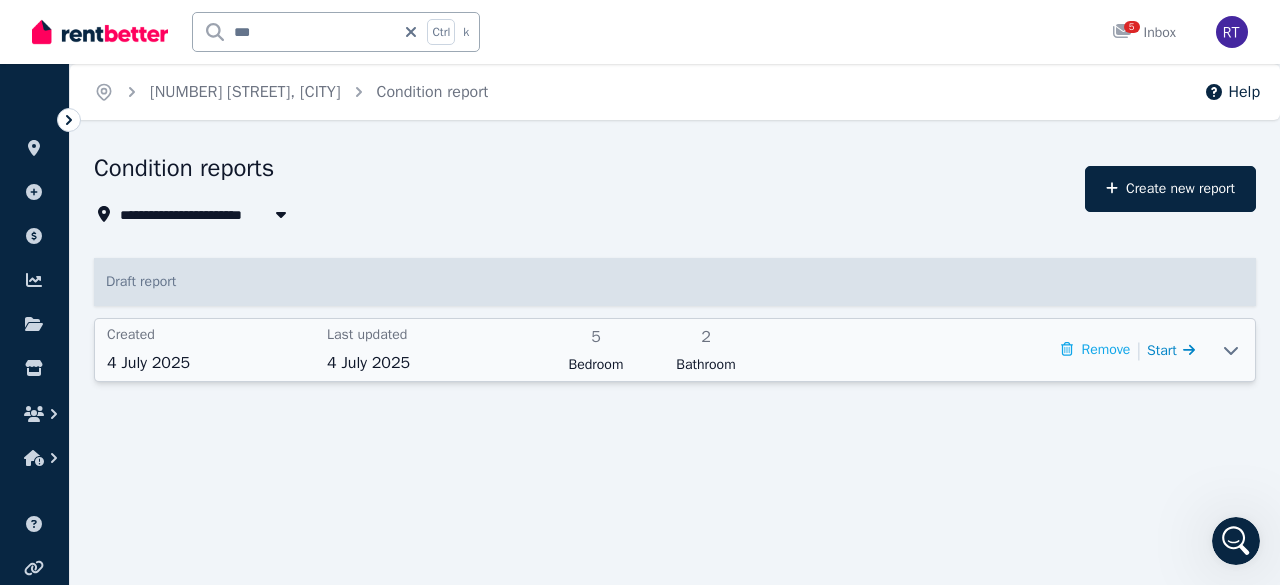 click on "Start" at bounding box center [1162, 350] 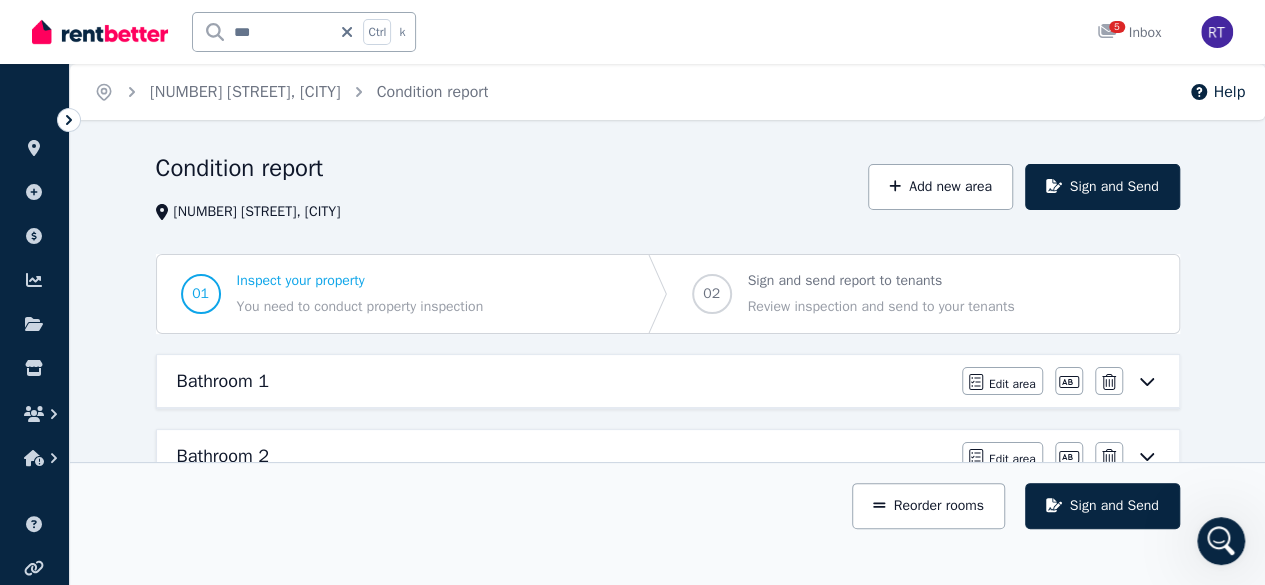 click 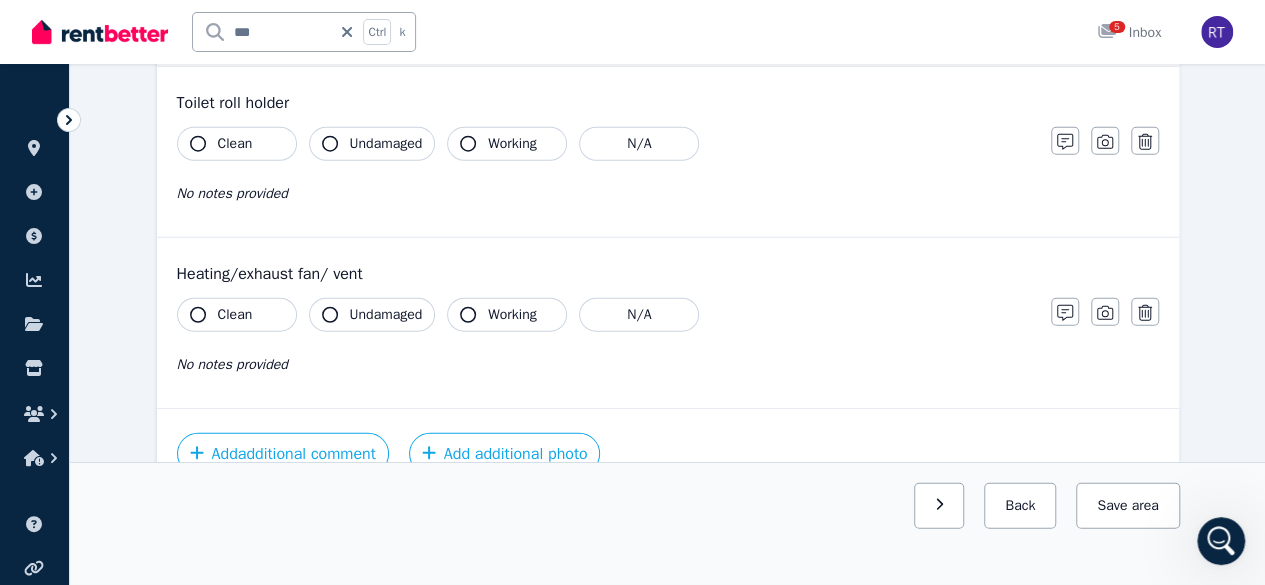 scroll, scrollTop: 2465, scrollLeft: 0, axis: vertical 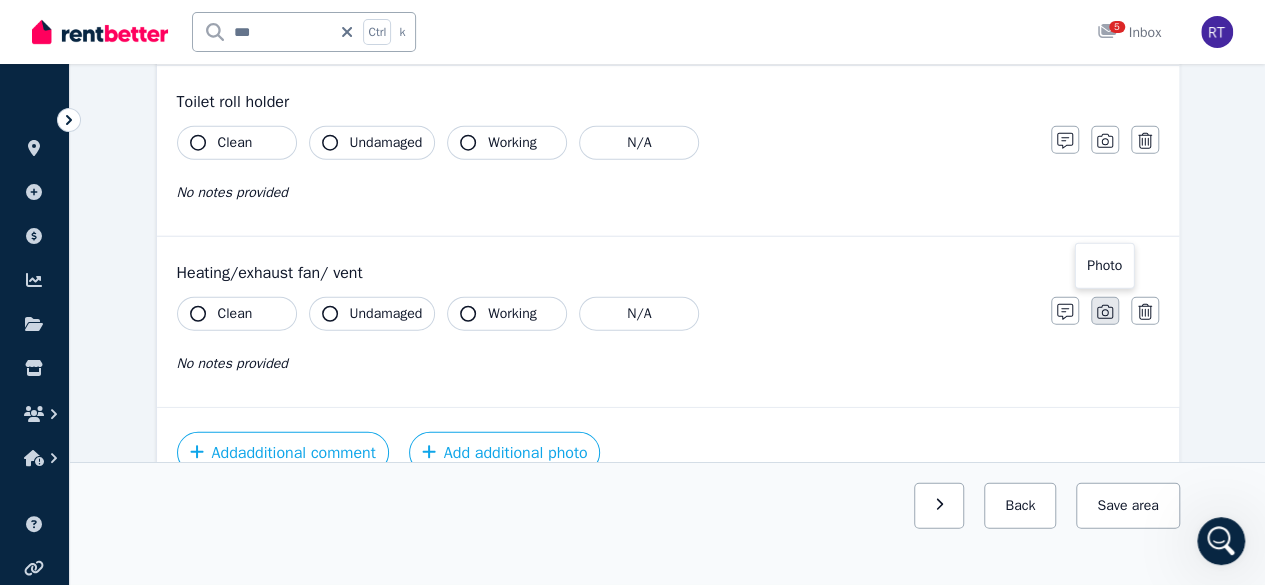 click 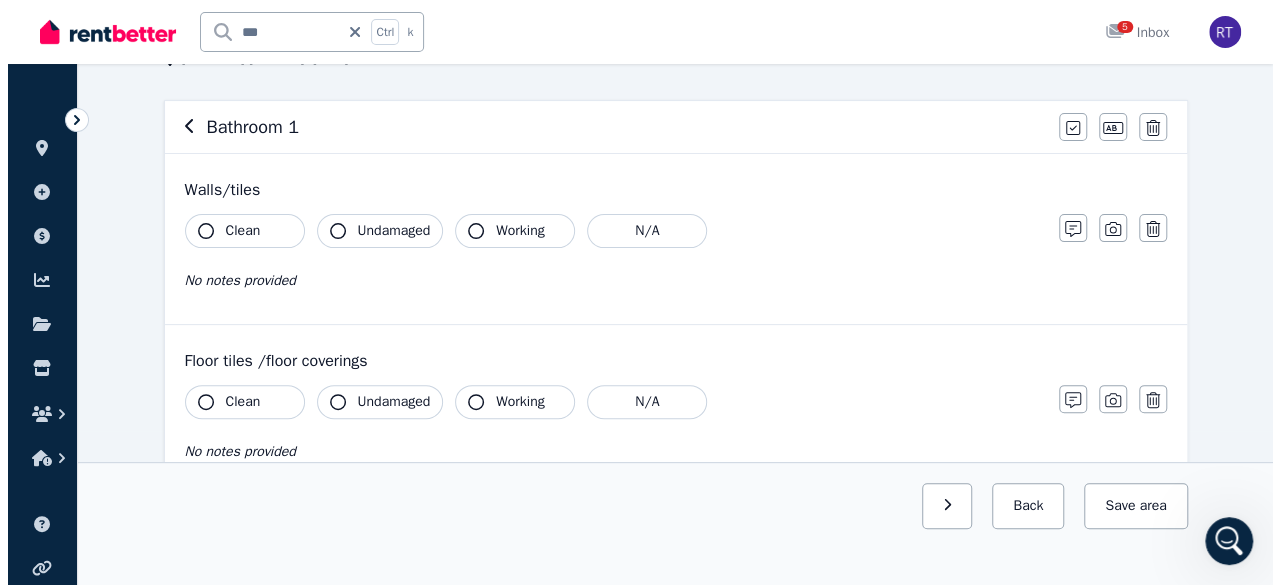 scroll, scrollTop: 0, scrollLeft: 0, axis: both 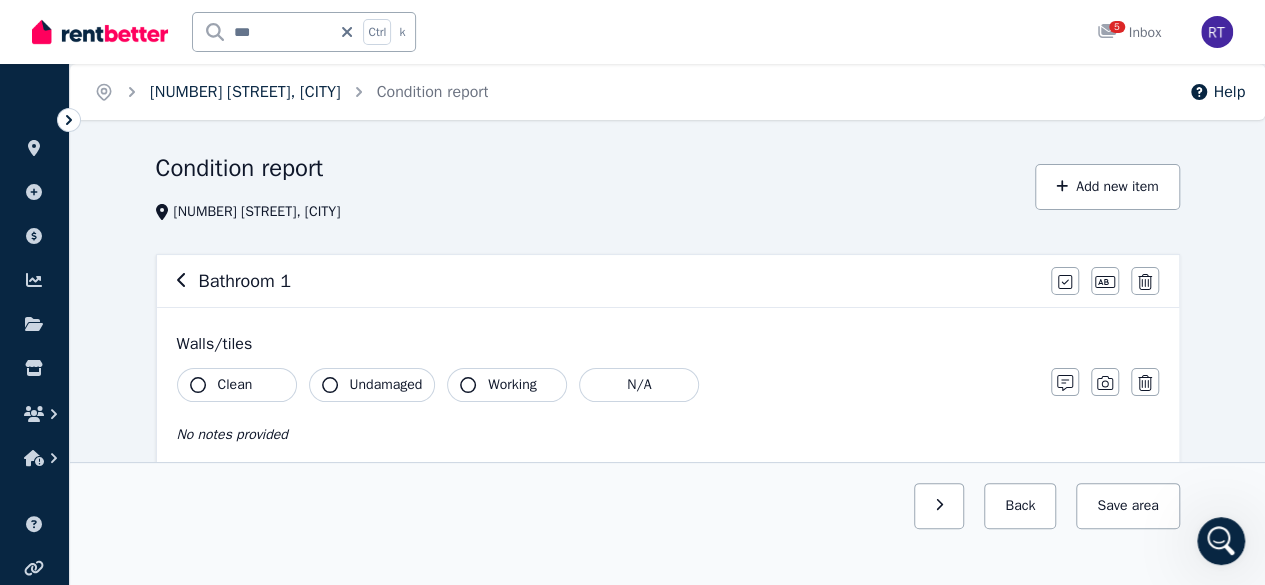 click on "[NUMBER] [STREET], [CITY]" at bounding box center [245, 92] 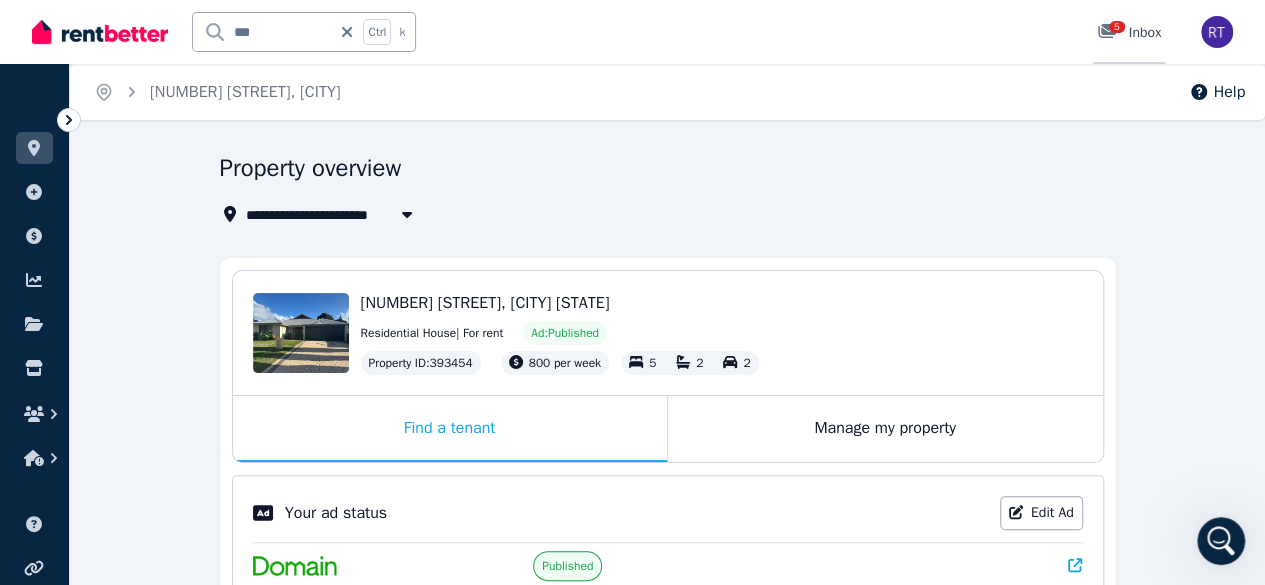 click on "5" at bounding box center (1117, 27) 